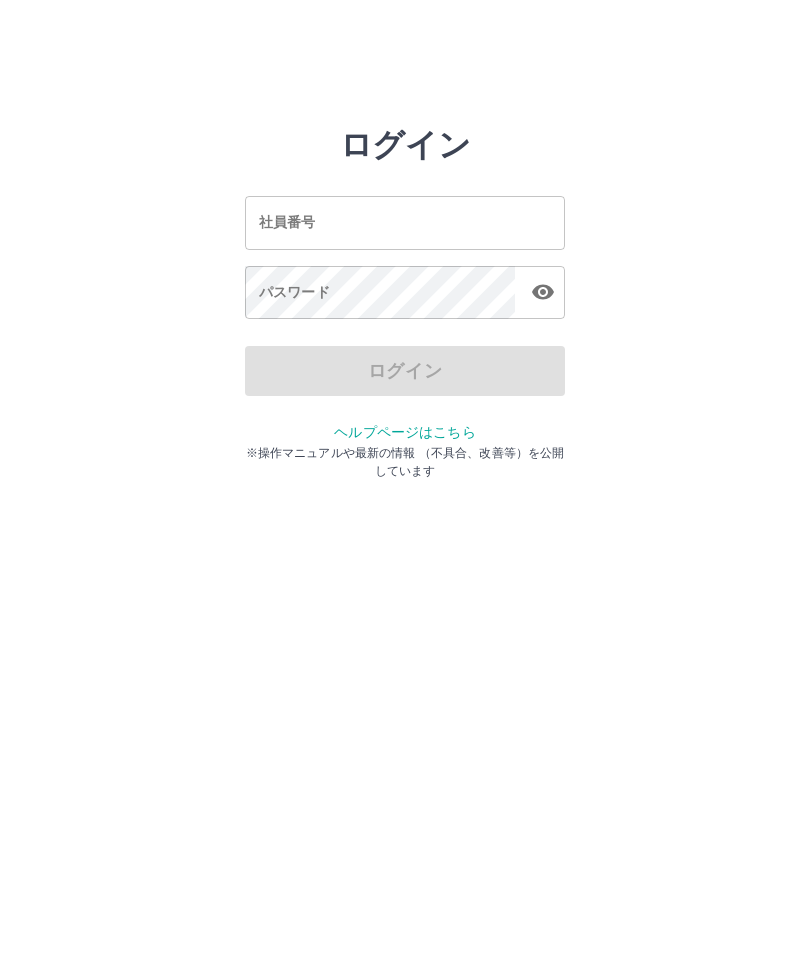 scroll, scrollTop: 0, scrollLeft: 0, axis: both 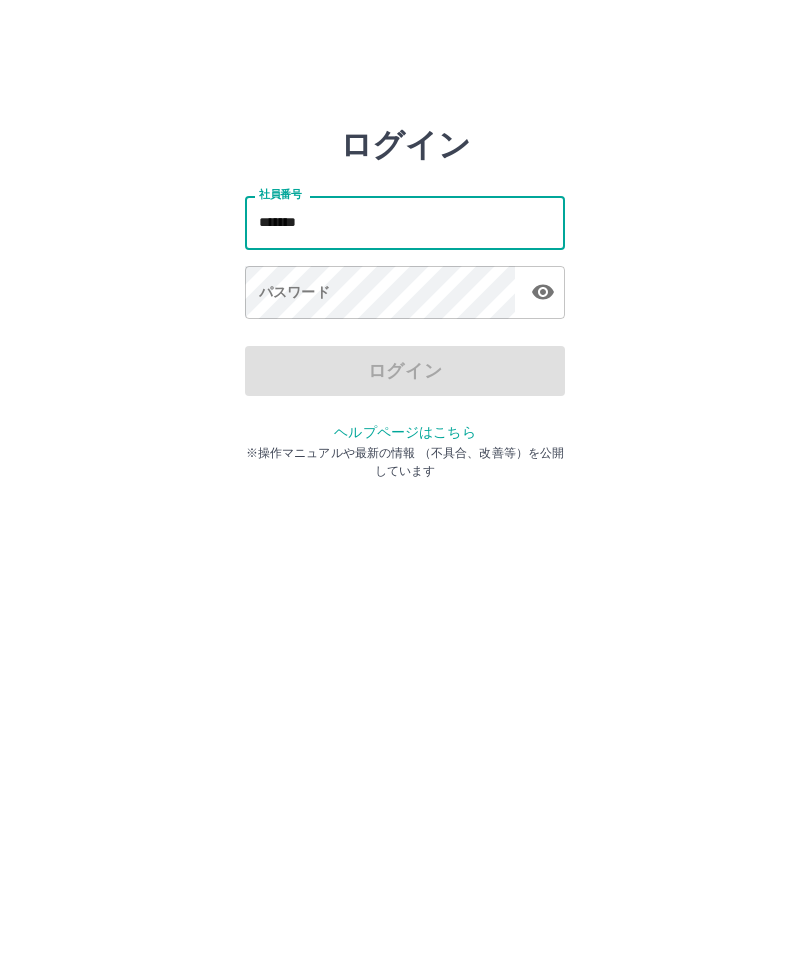 click on "パスワード パスワード" at bounding box center [405, 294] 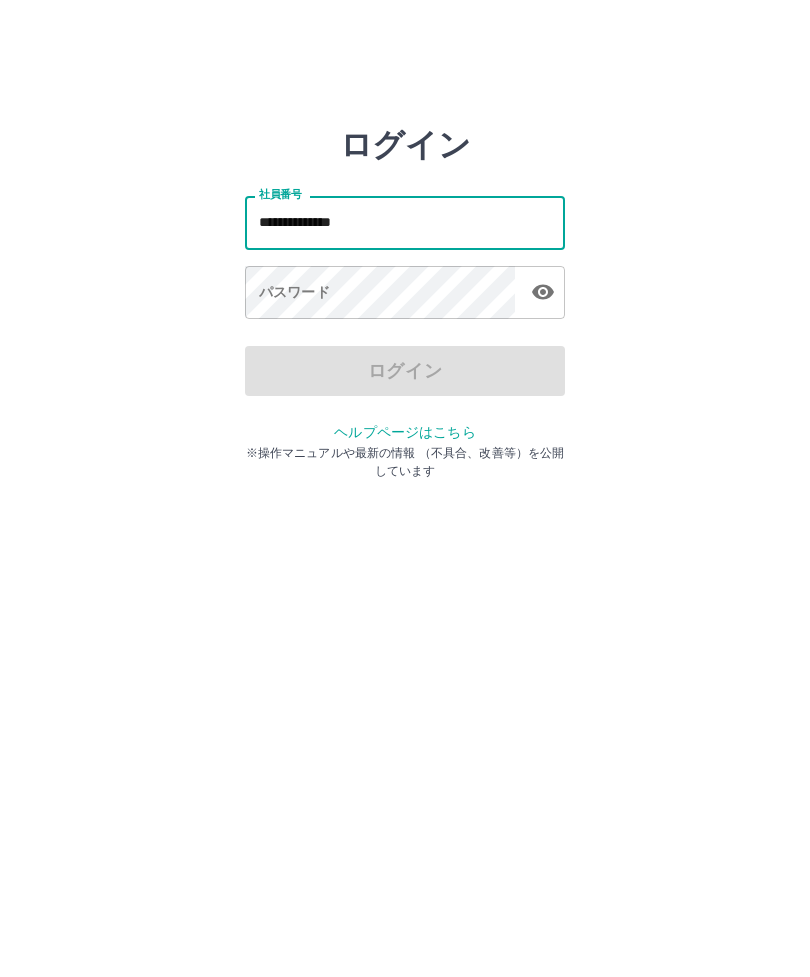 click on "ログイン" at bounding box center (405, 371) 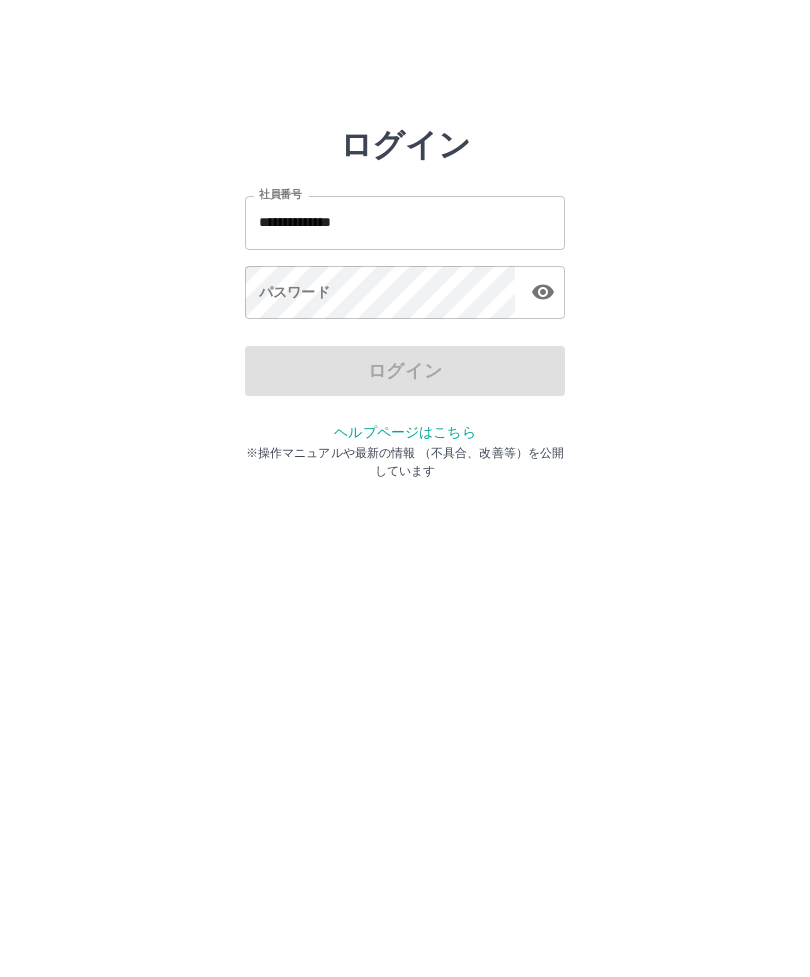 click on "**********" at bounding box center (405, 222) 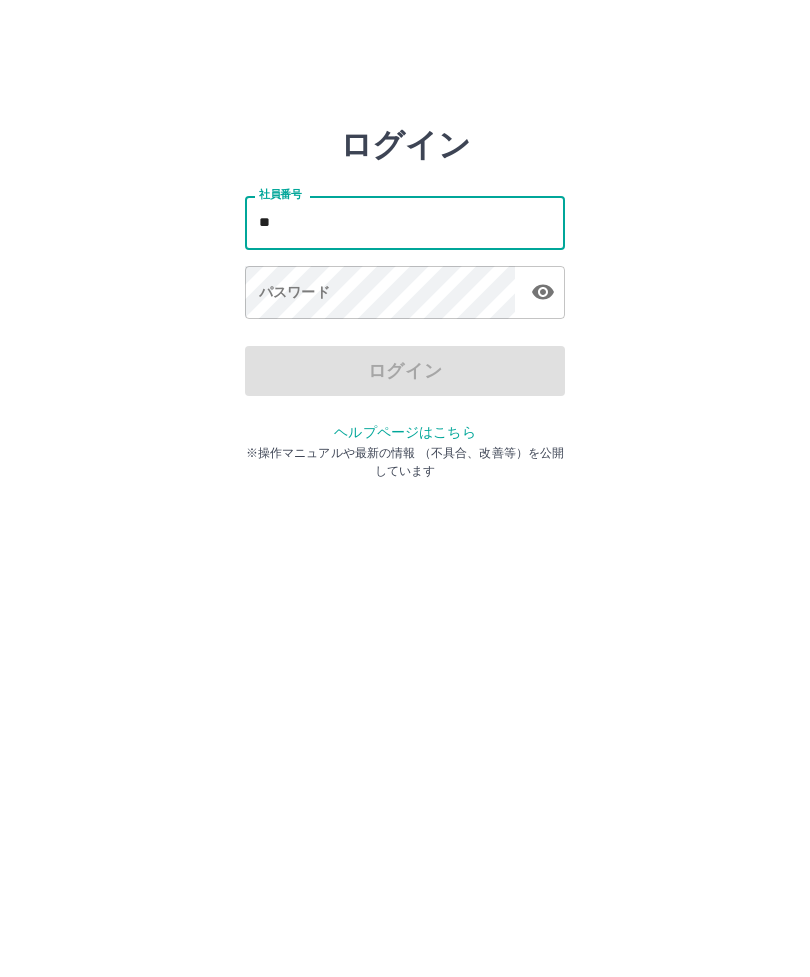 type on "*" 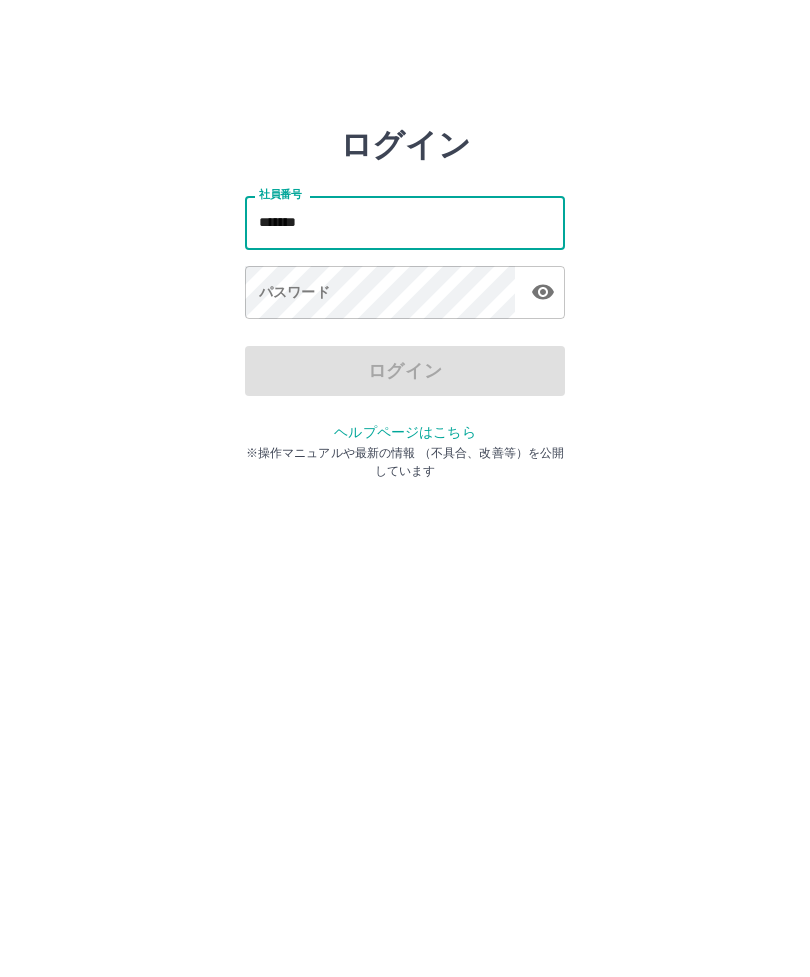 click on "パスワード パスワード" at bounding box center [405, 294] 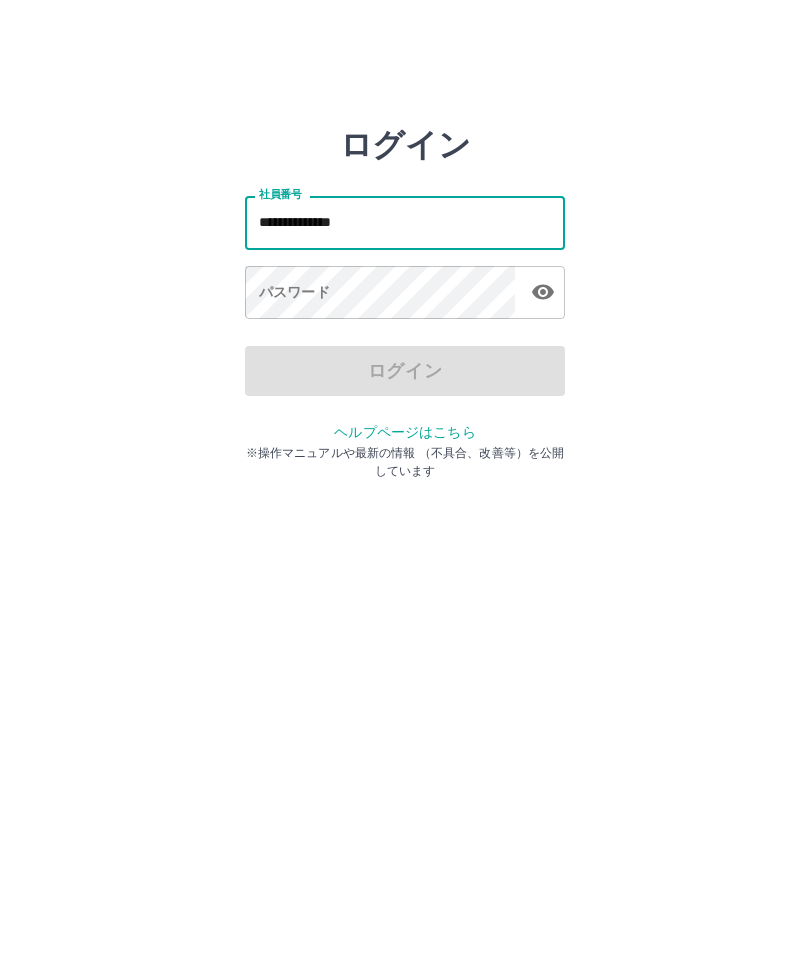 click on "ログイン" at bounding box center [405, 371] 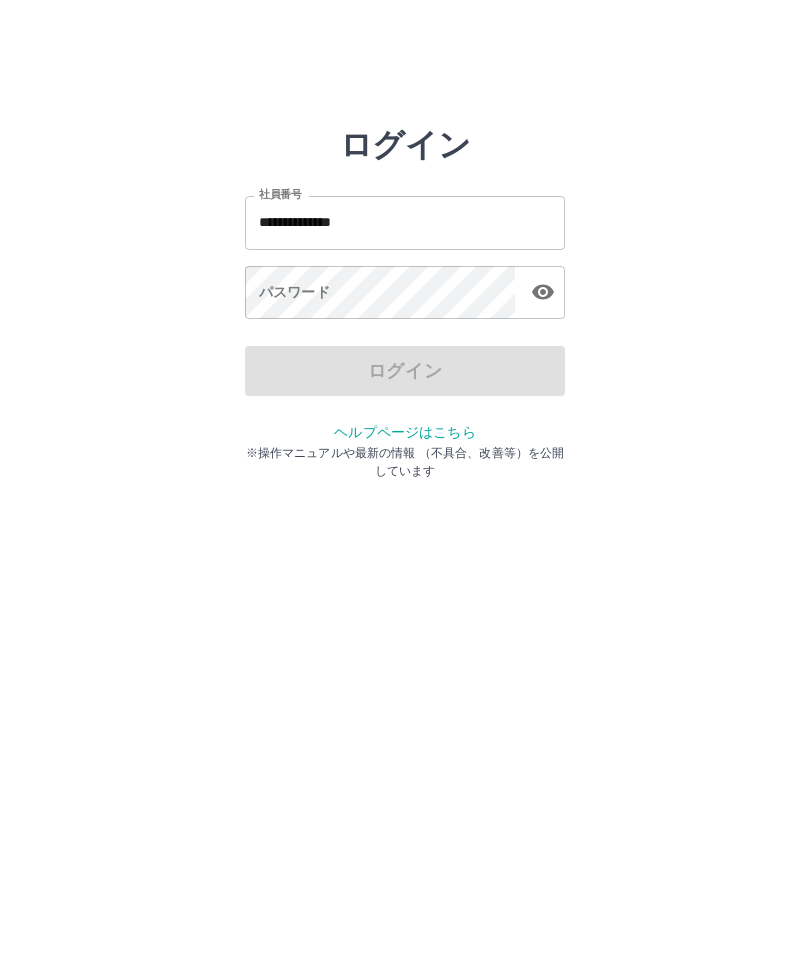click on "ログイン" at bounding box center [405, 371] 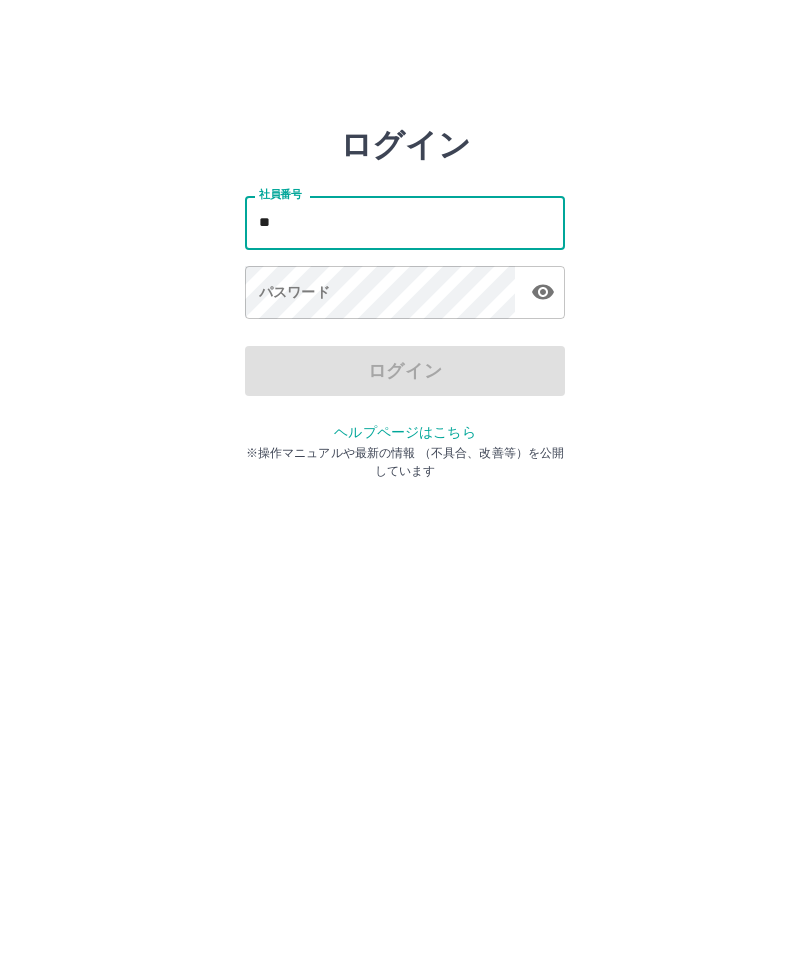 type on "*" 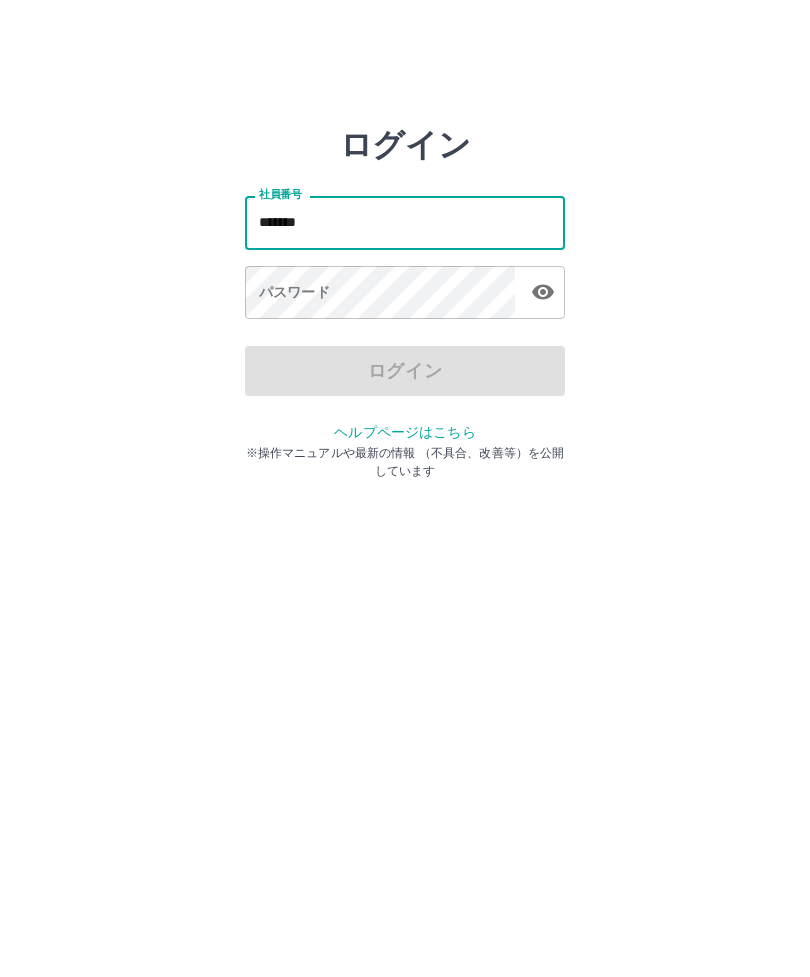 type on "*******" 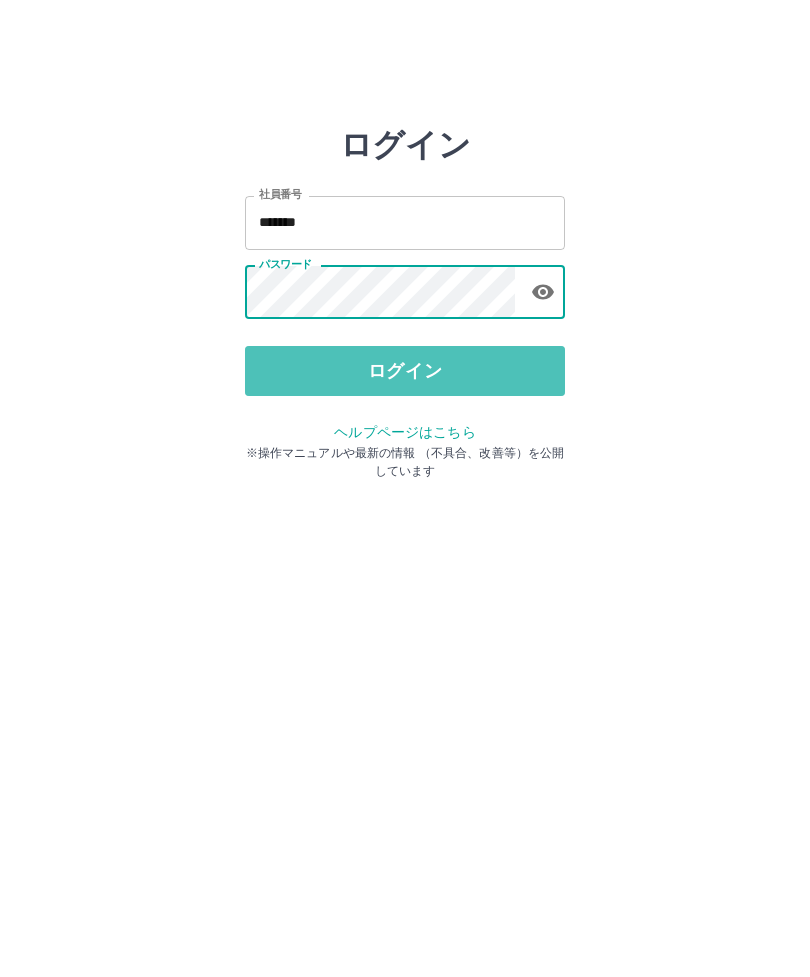 click on "ログイン" at bounding box center [405, 371] 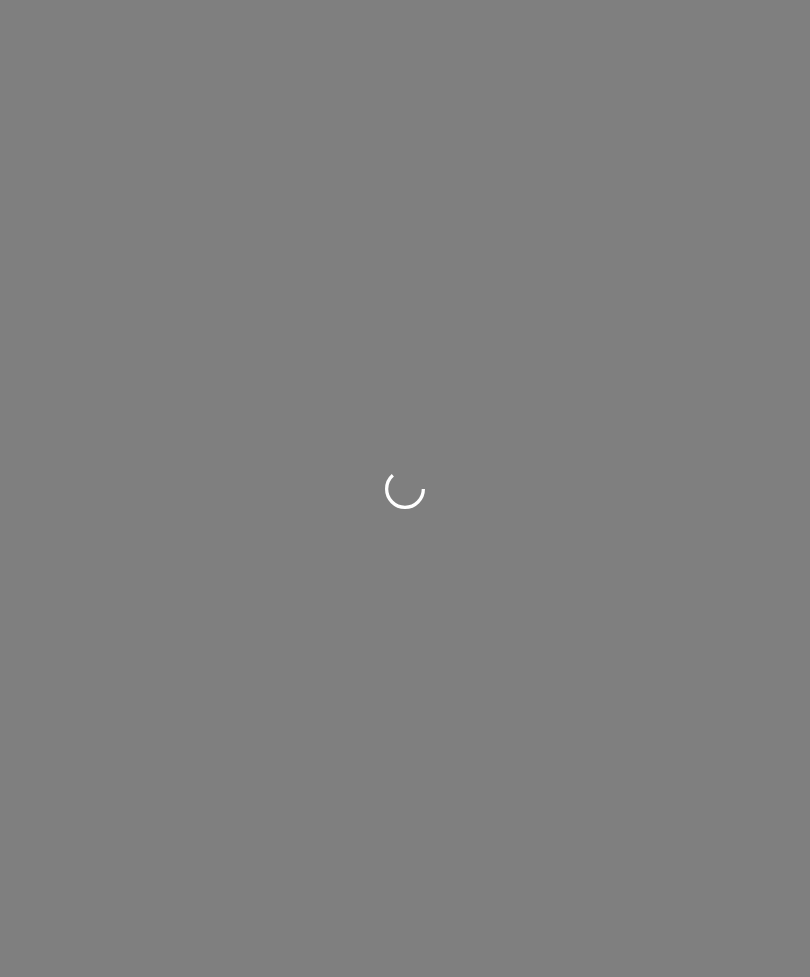 scroll, scrollTop: 0, scrollLeft: 0, axis: both 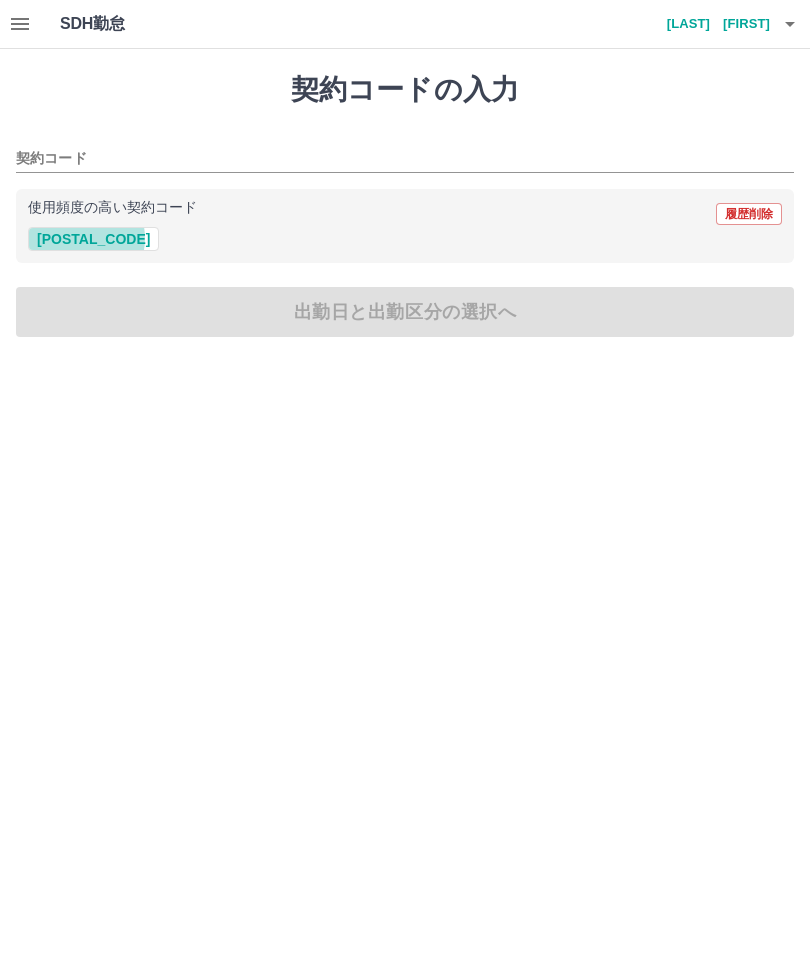 click on "[POSTAL_CODE]" at bounding box center [93, 239] 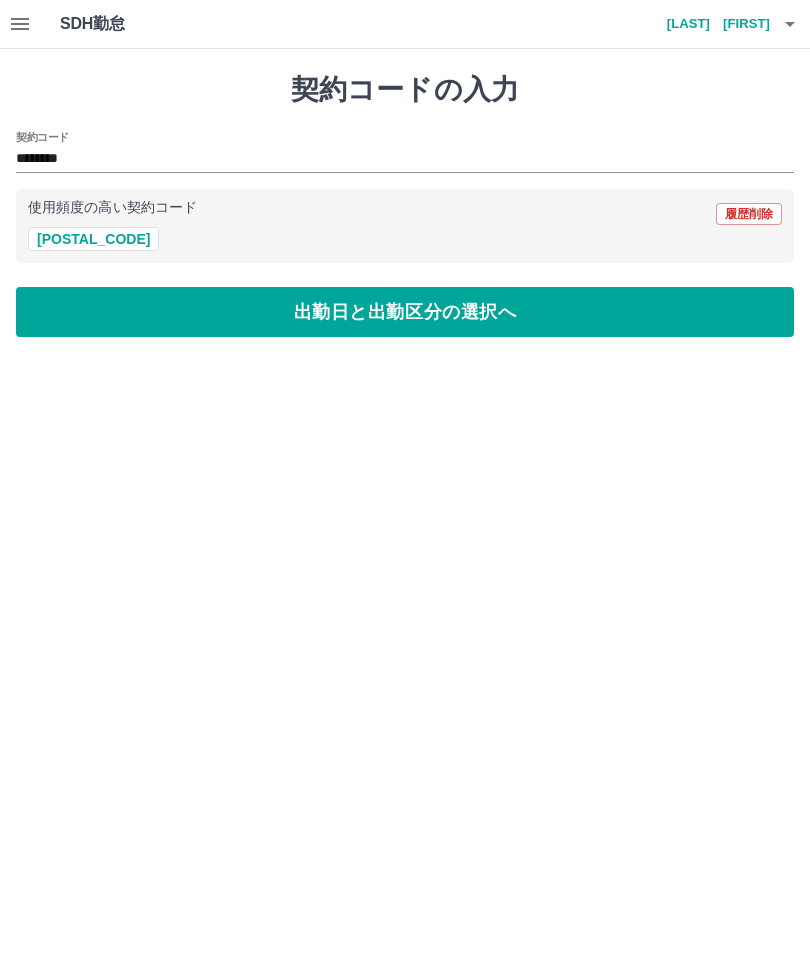 click on "出勤日と出勤区分の選択へ" at bounding box center (405, 312) 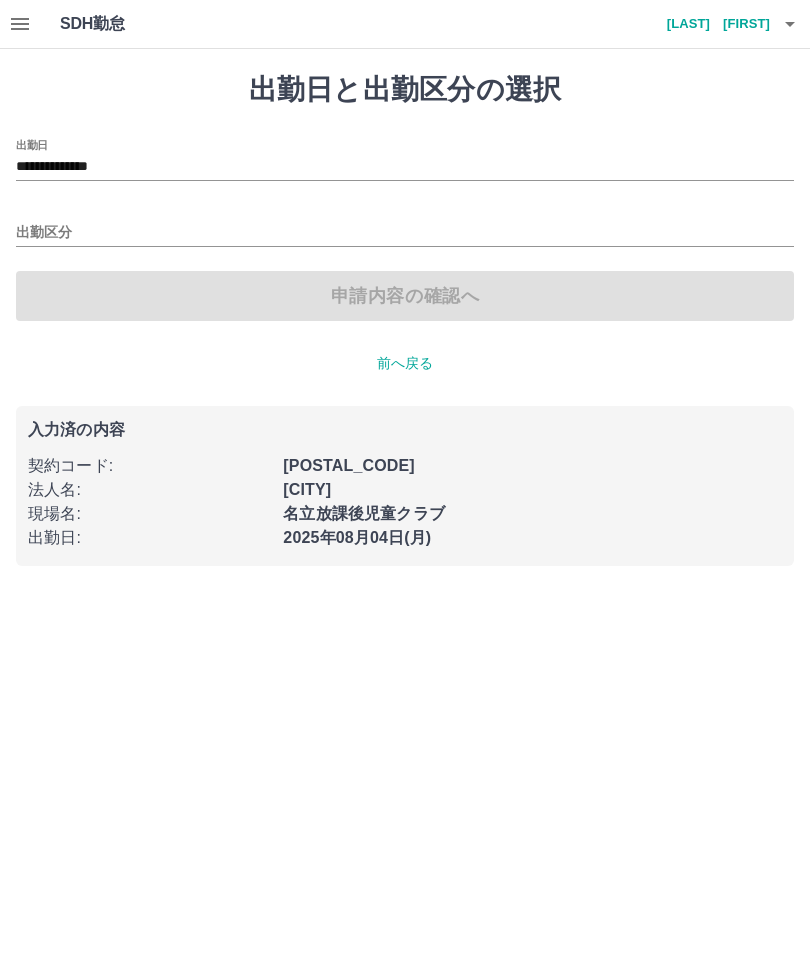 click on "出勤区分" at bounding box center [405, 233] 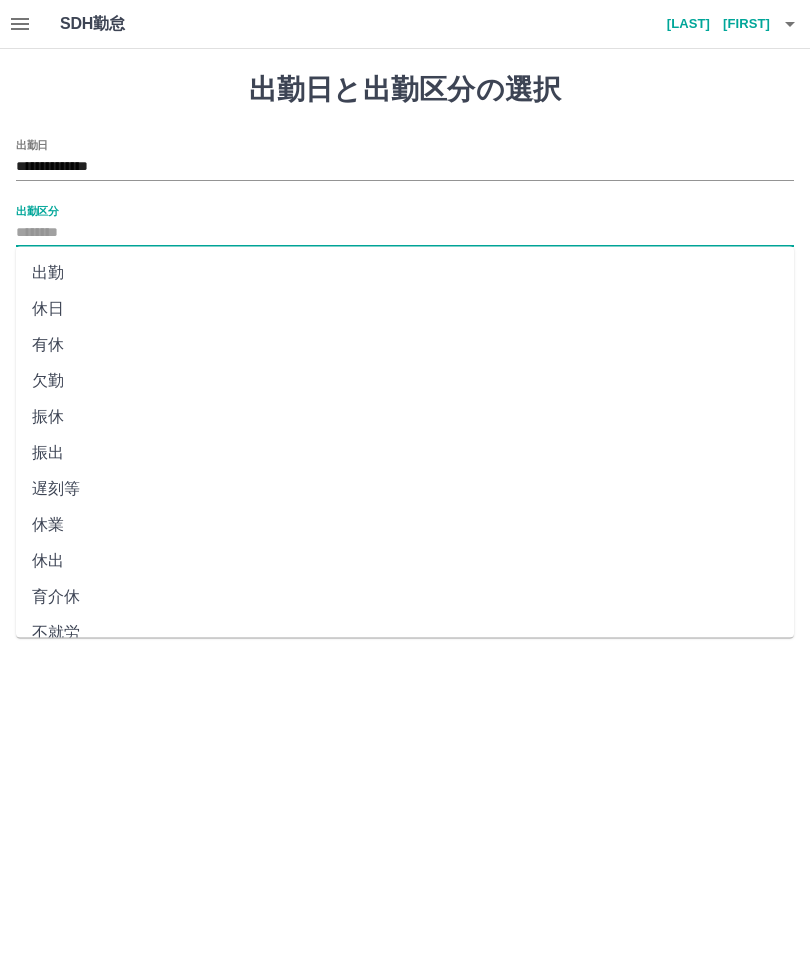click on "出勤" at bounding box center [405, 273] 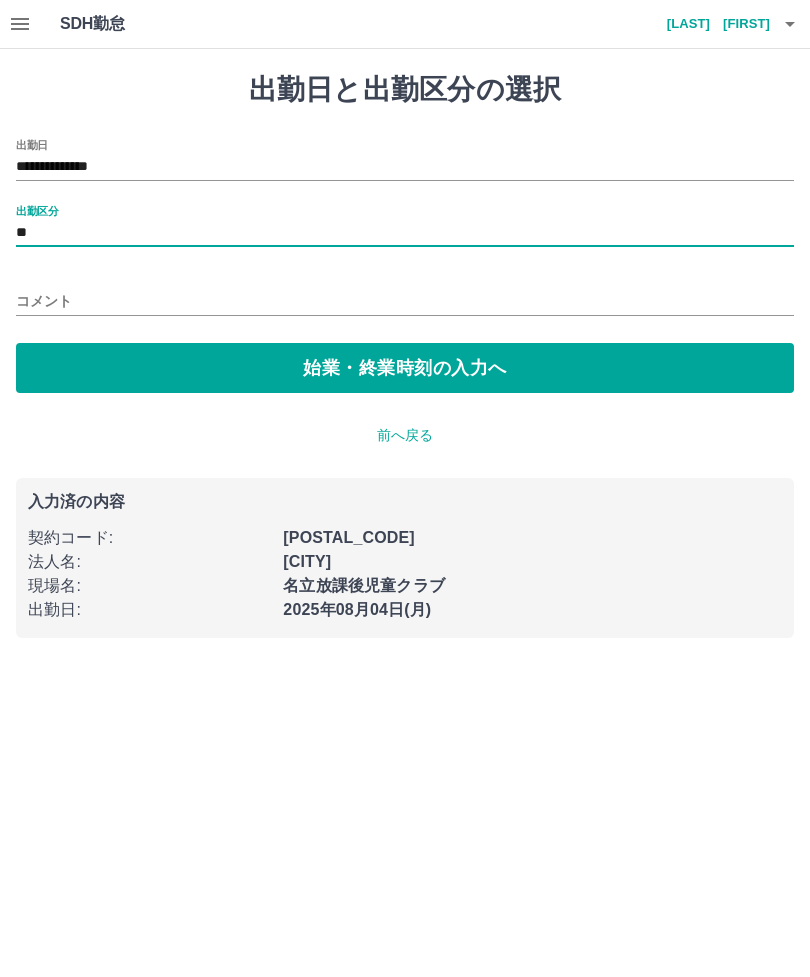 click on "始業・終業時刻の入力へ" at bounding box center (405, 368) 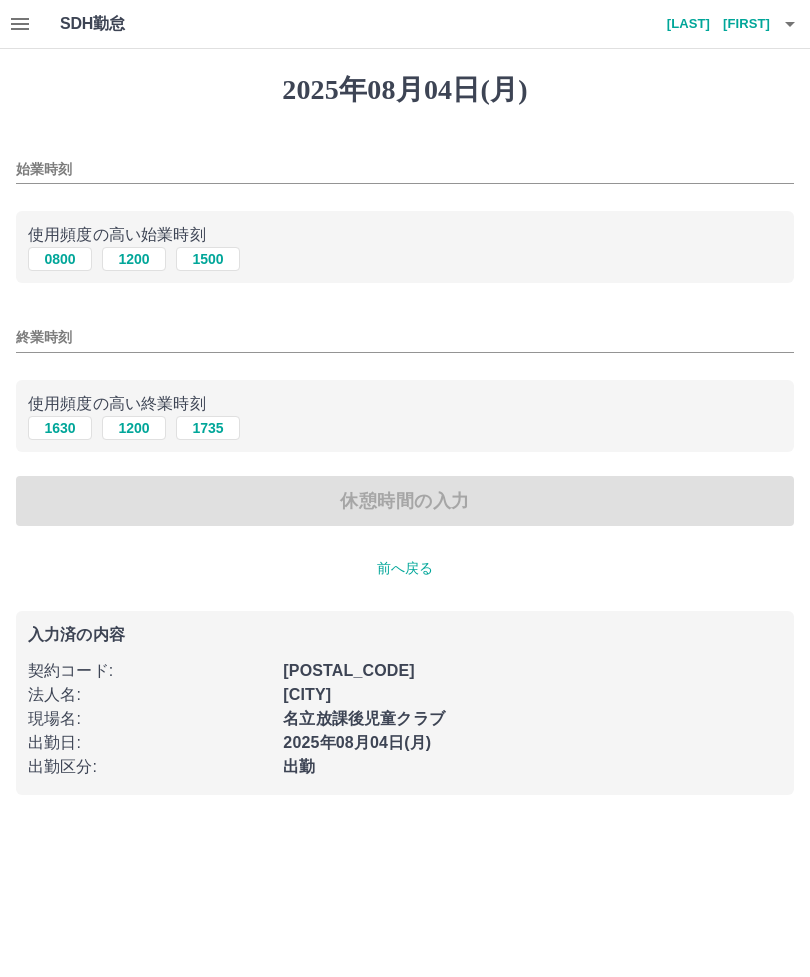 click on "0800" at bounding box center [60, 259] 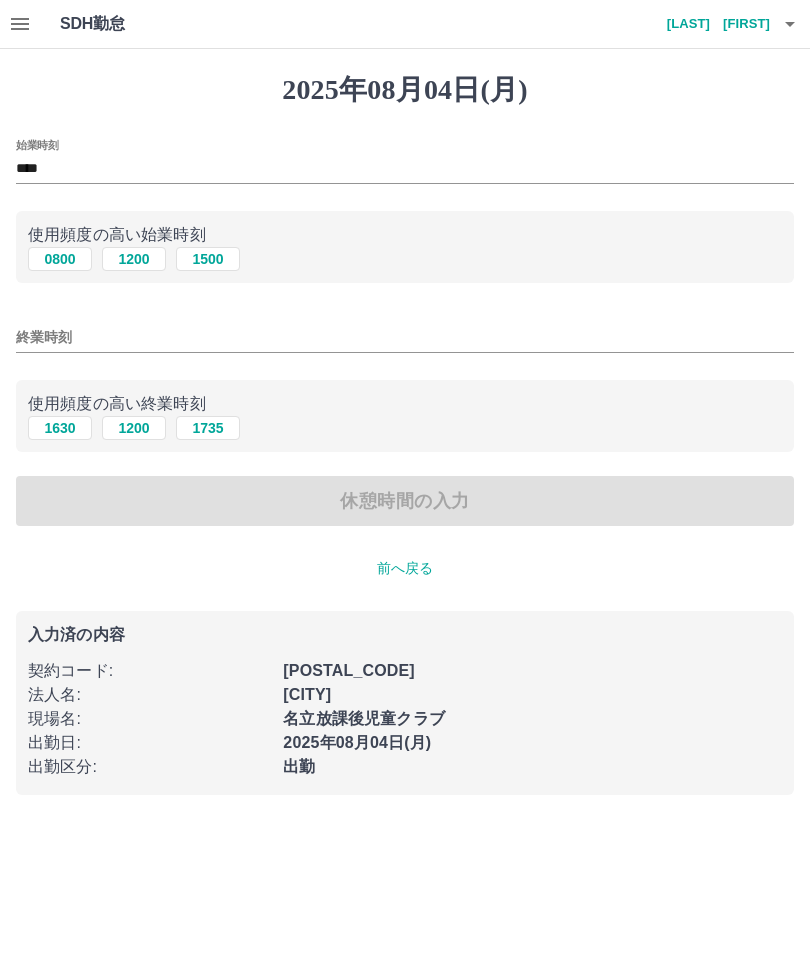click on "終業時刻" at bounding box center [405, 337] 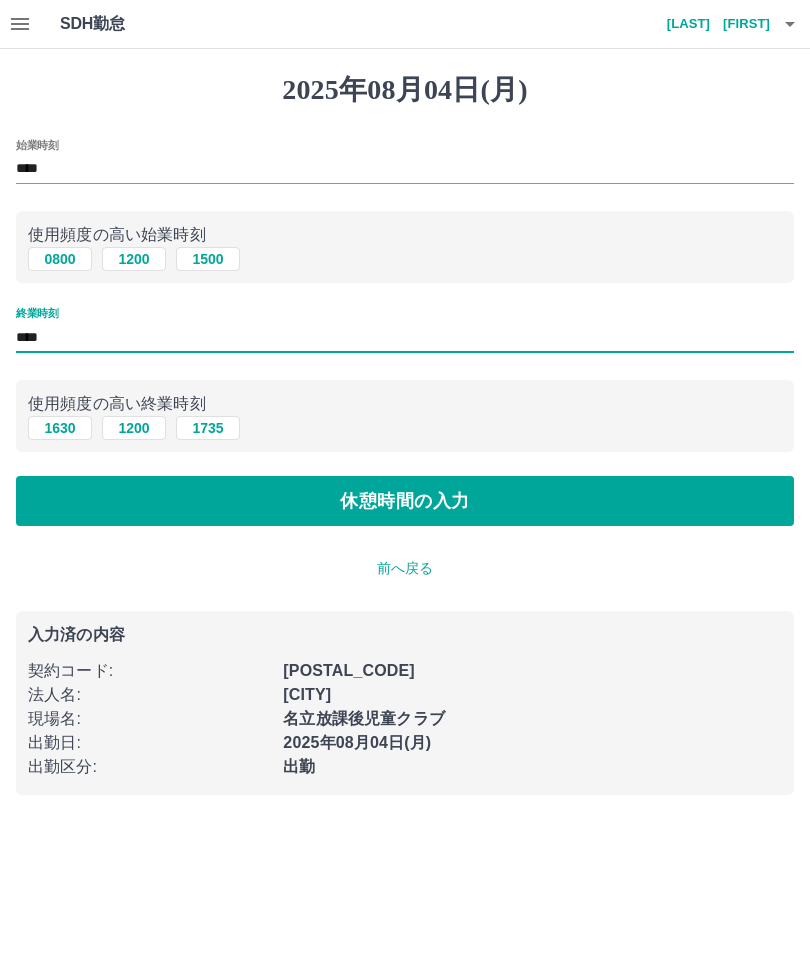 type on "****" 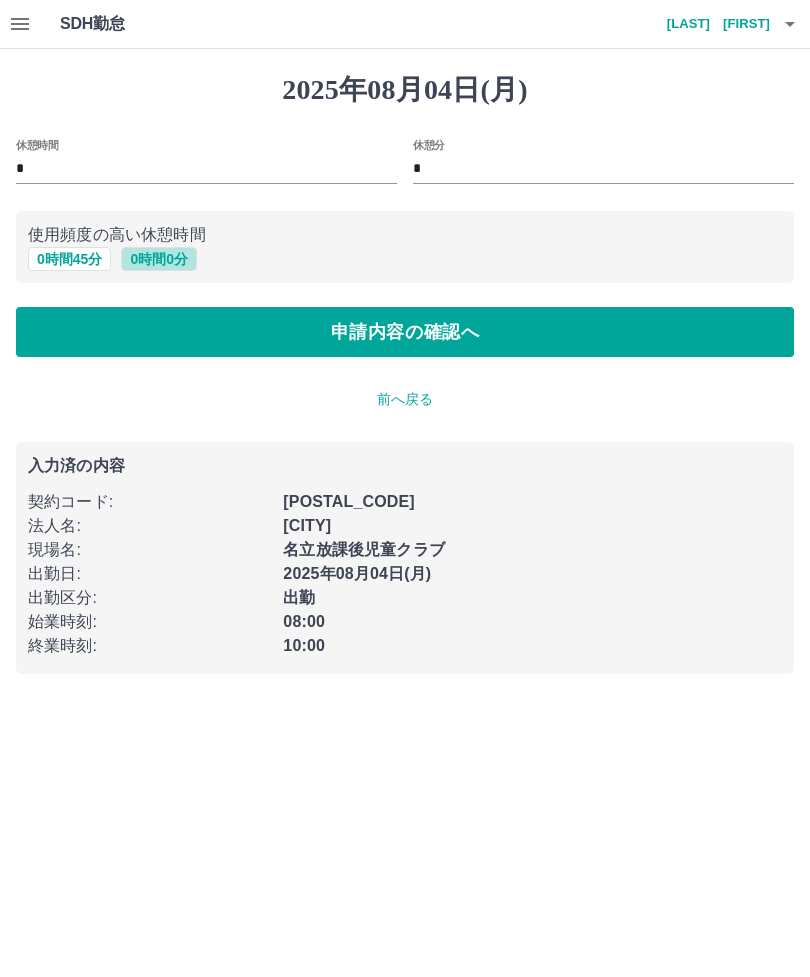 click on "0 時間 0 分" at bounding box center [159, 259] 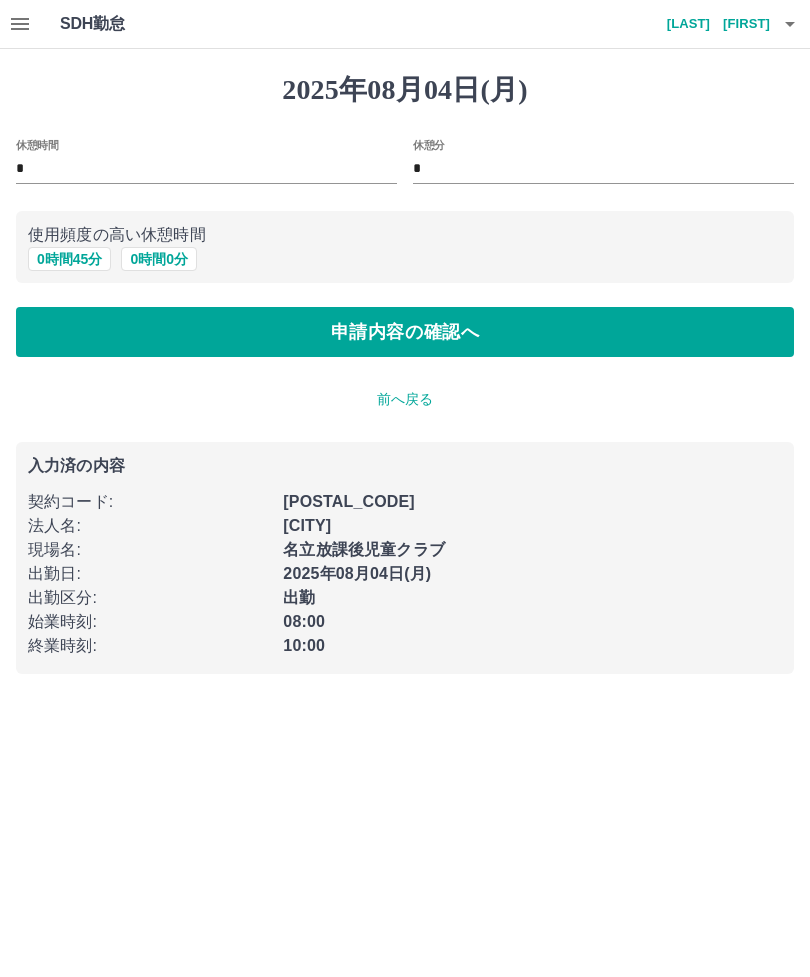 click on "申請内容の確認へ" at bounding box center [405, 332] 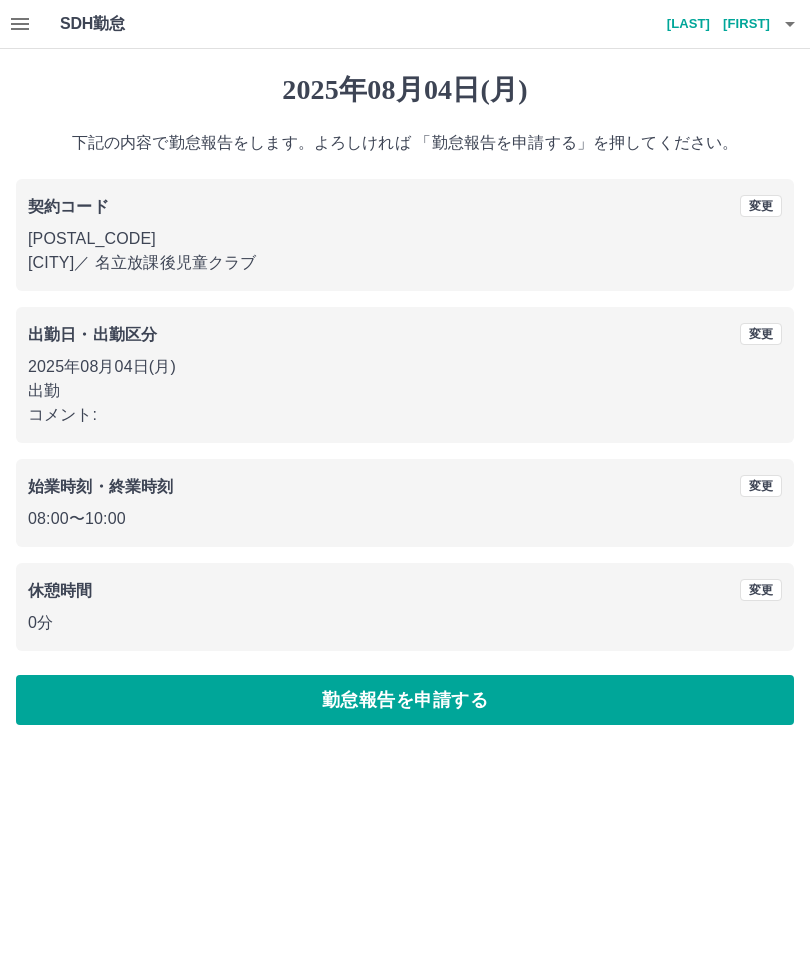 click on "勤怠報告を申請する" at bounding box center (405, 700) 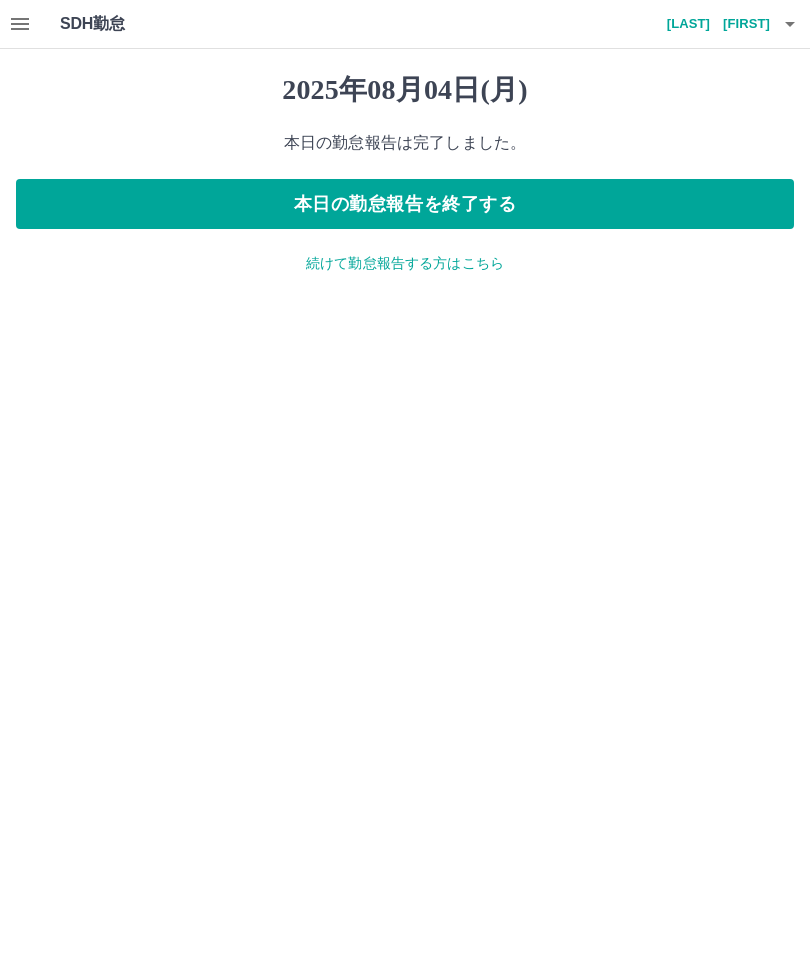 click at bounding box center [790, 24] 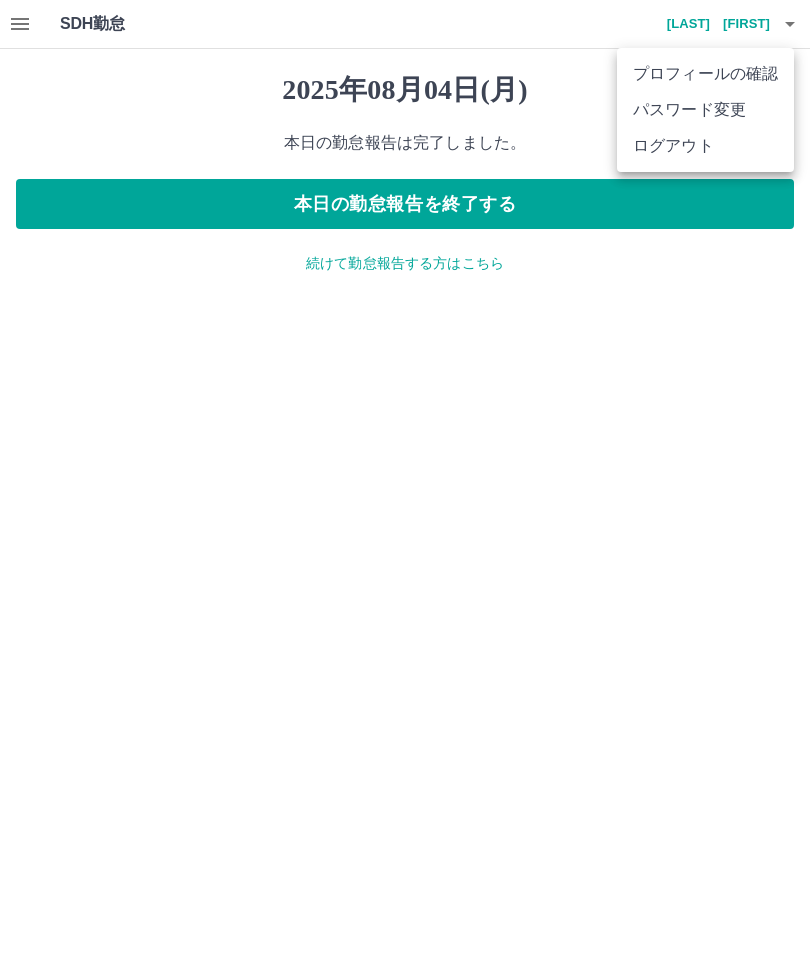 click on "ログアウト" at bounding box center [705, 146] 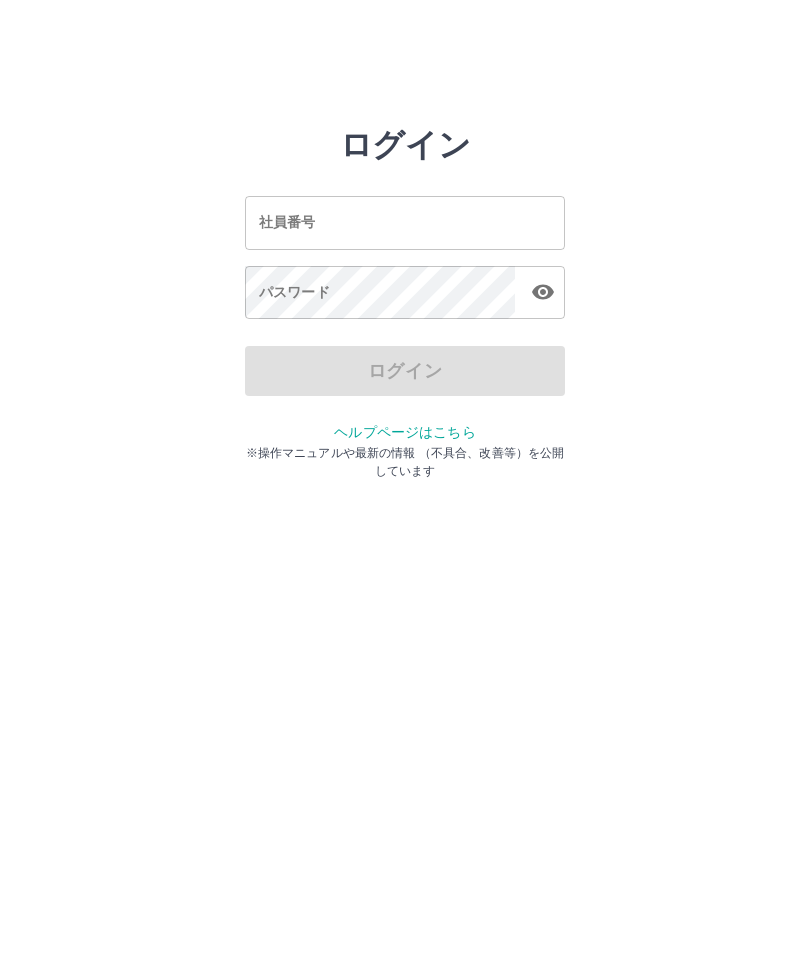 scroll, scrollTop: 0, scrollLeft: 0, axis: both 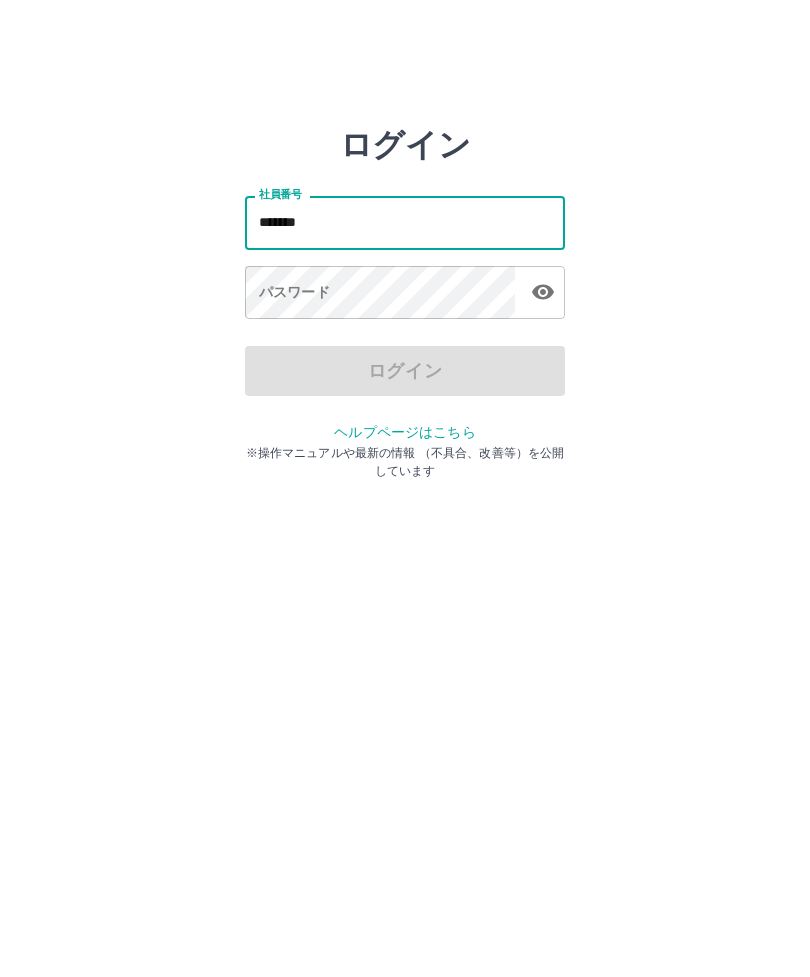 type on "*******" 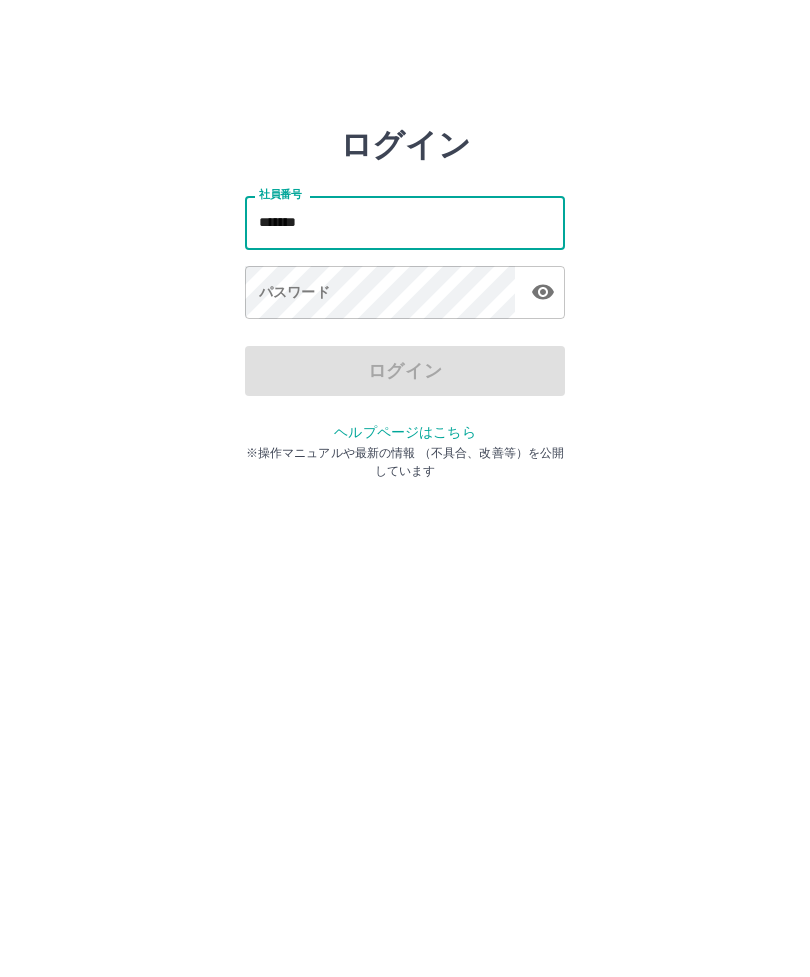 click on "パスワード パスワード" at bounding box center [405, 294] 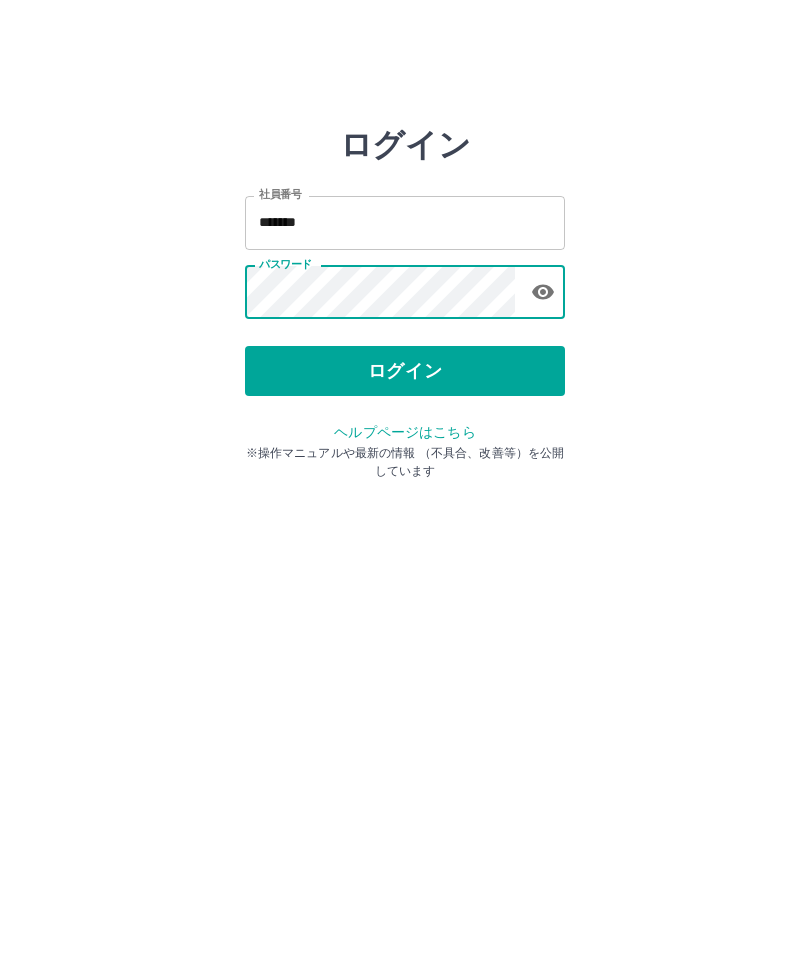 click on "ログイン" at bounding box center [405, 371] 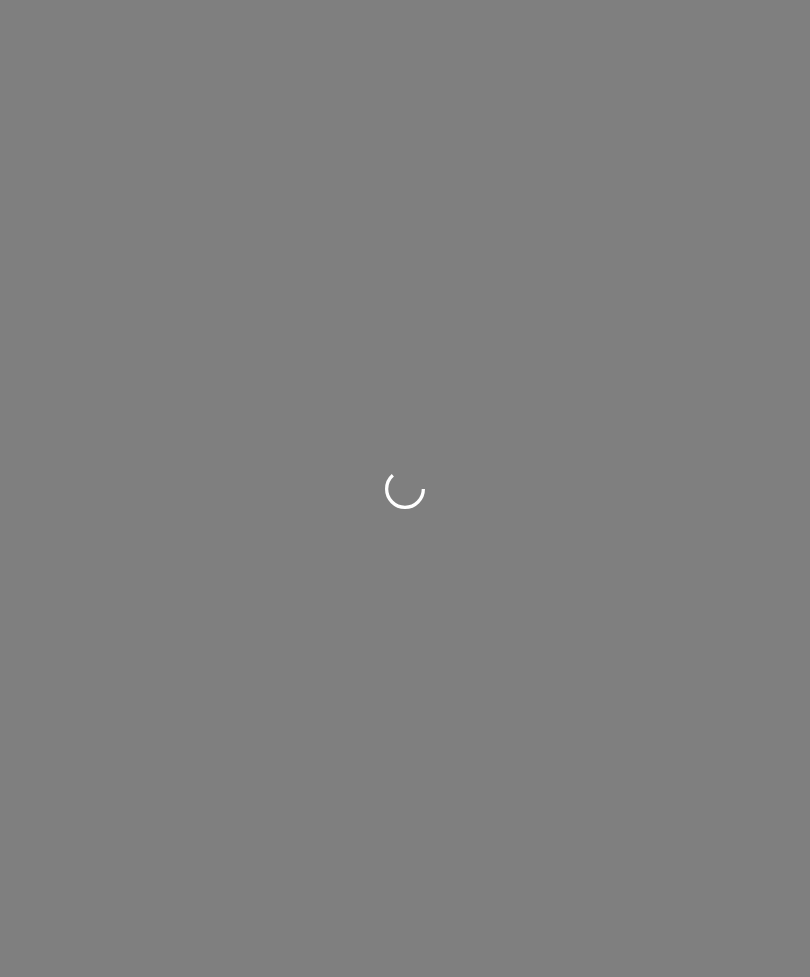 scroll, scrollTop: 0, scrollLeft: 0, axis: both 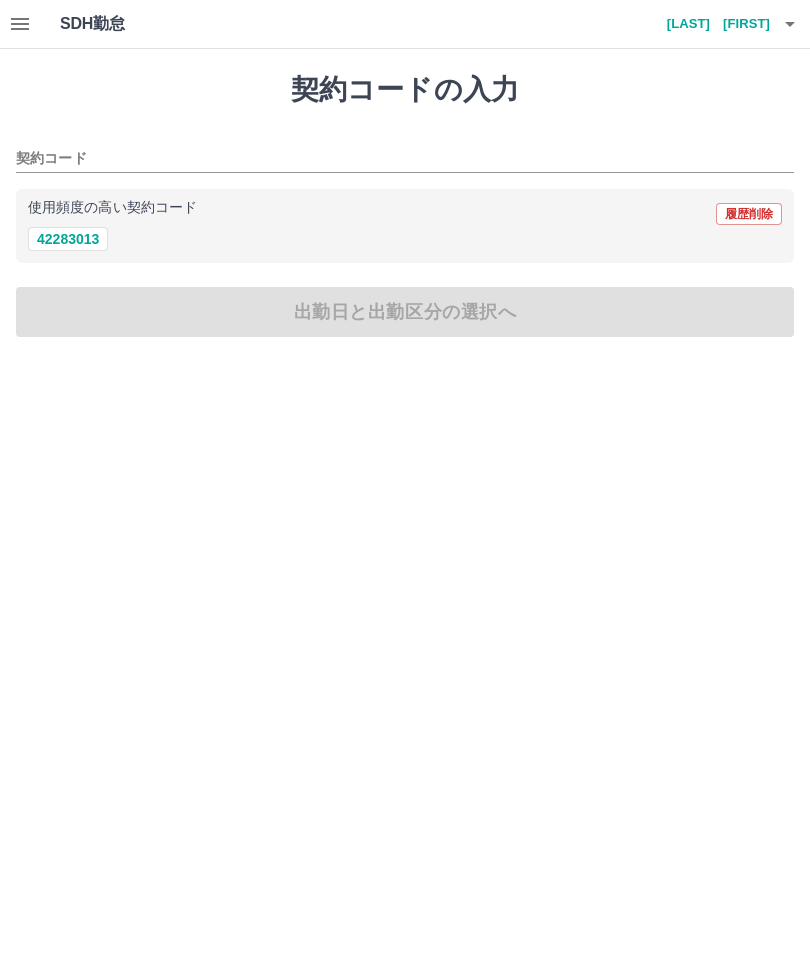 click on "42283013" at bounding box center (68, 239) 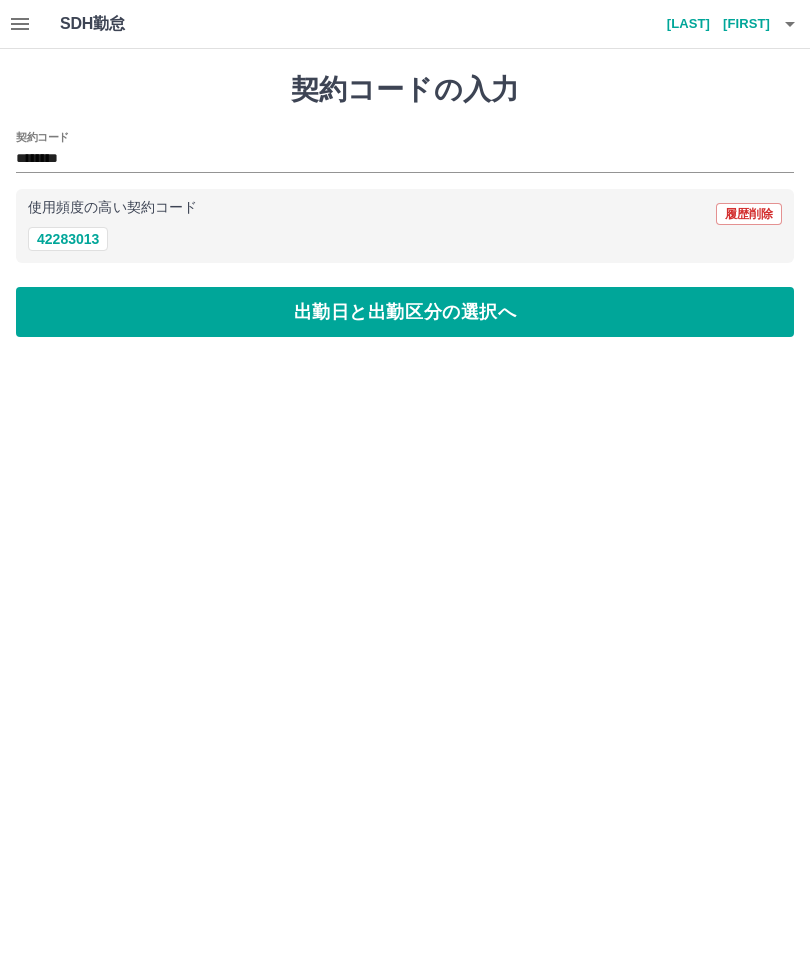 click on "出勤日と出勤区分の選択へ" at bounding box center [405, 312] 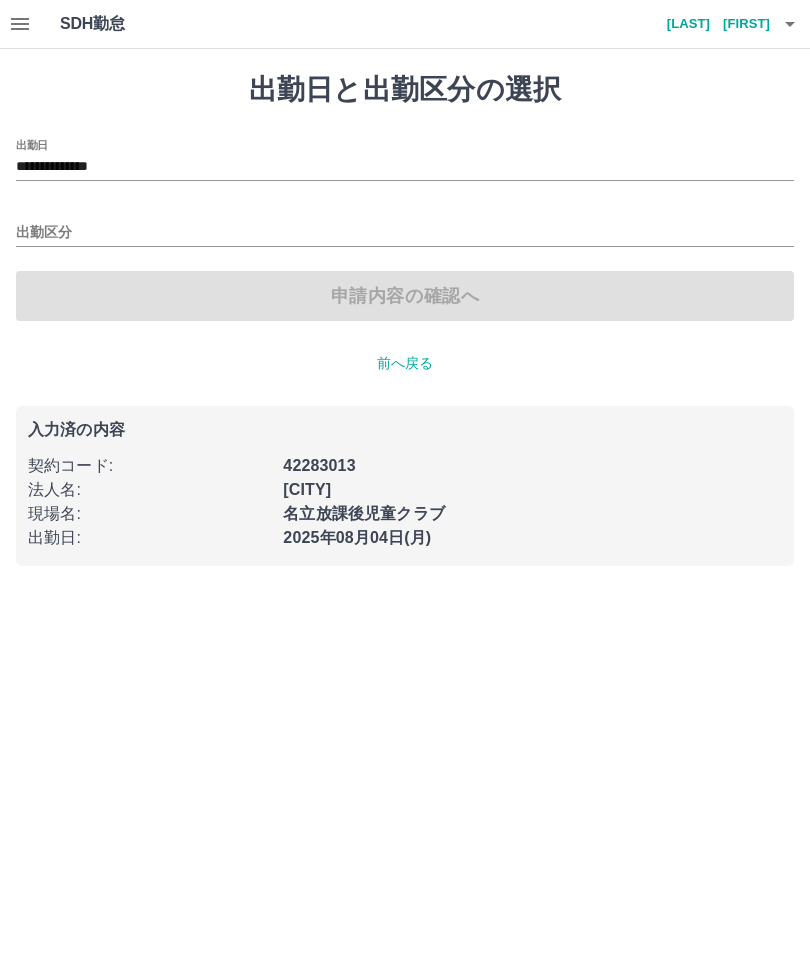 click on "出勤区分" at bounding box center [405, 233] 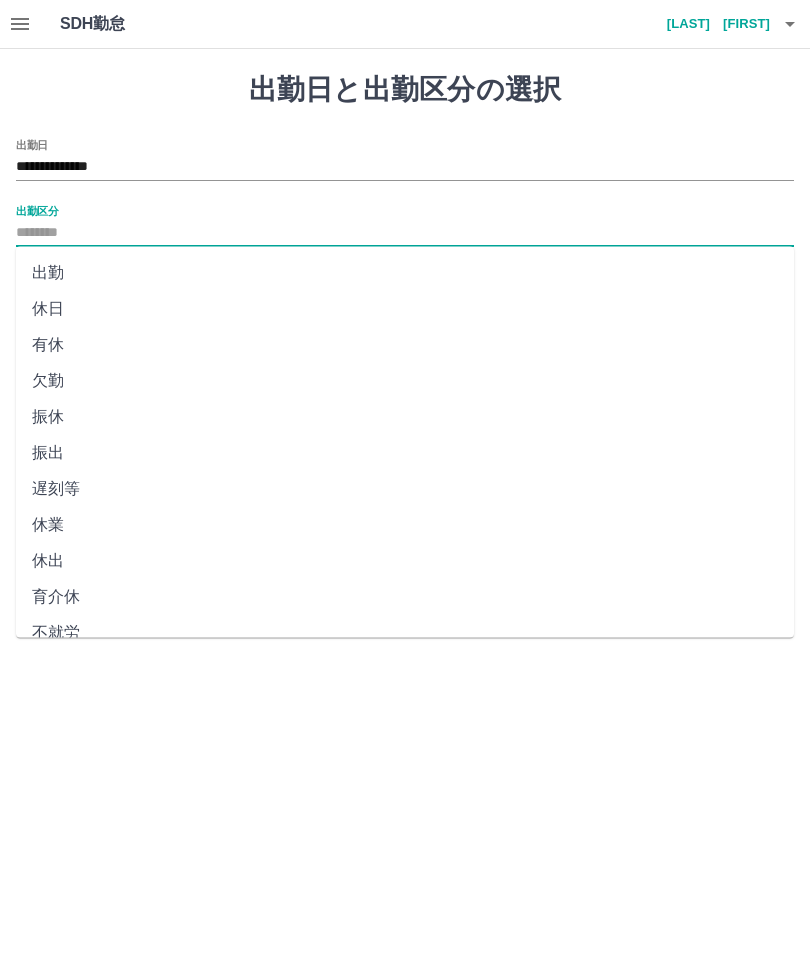 click on "出勤" at bounding box center [405, 273] 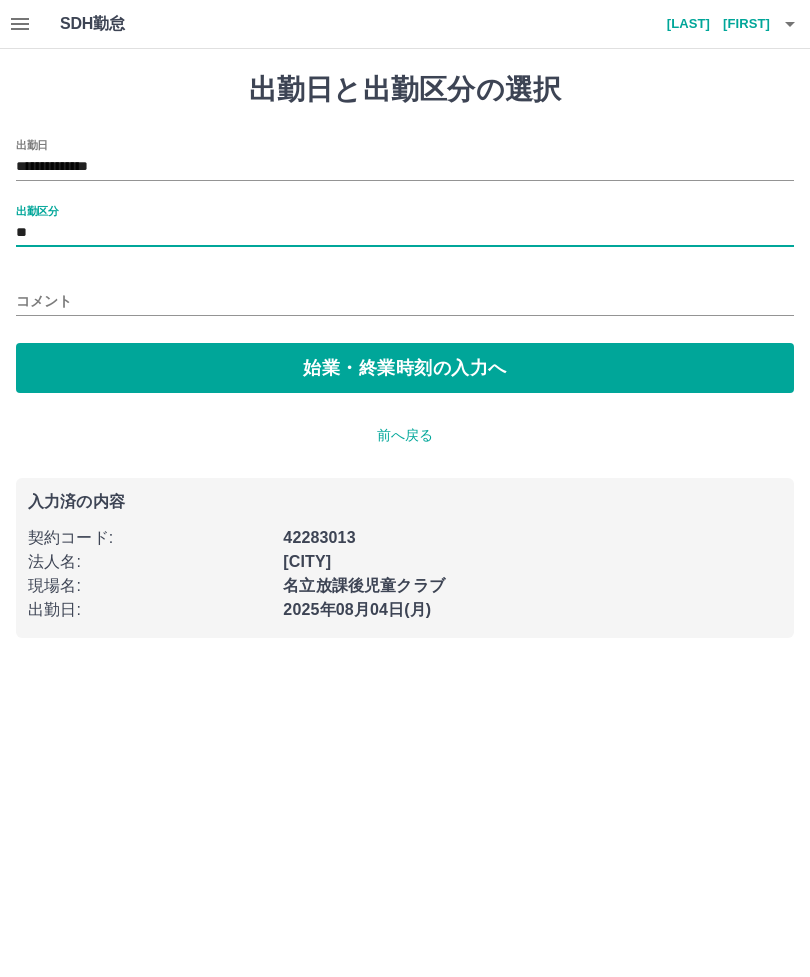 click on "始業・終業時刻の入力へ" at bounding box center (405, 368) 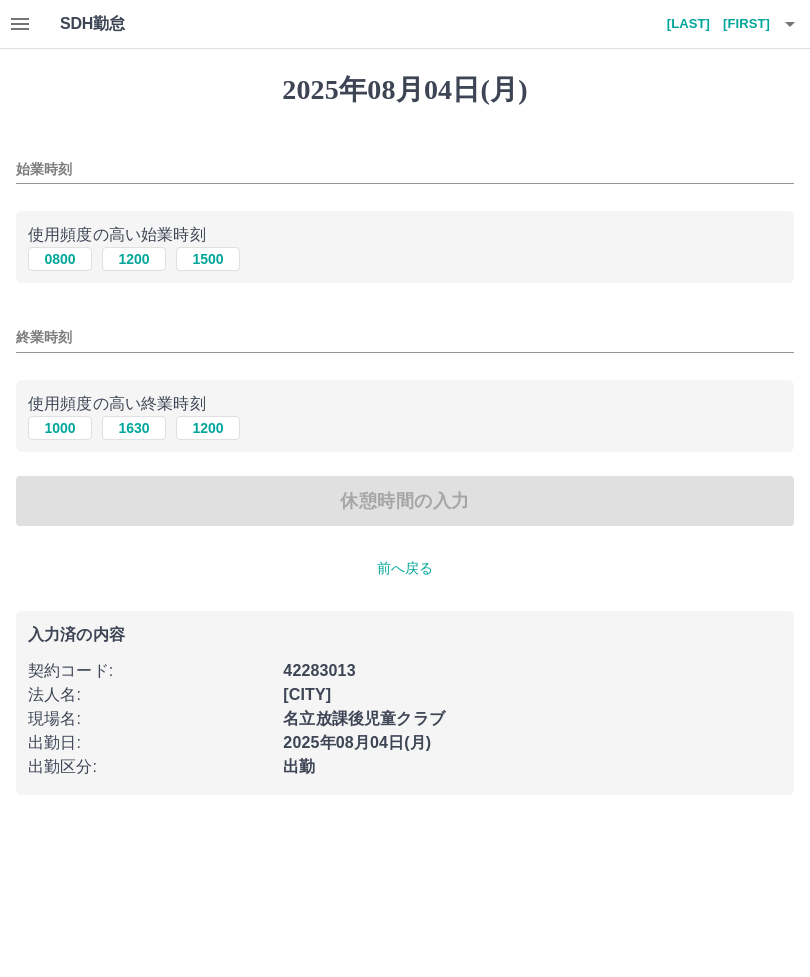 click on "0800" at bounding box center [60, 259] 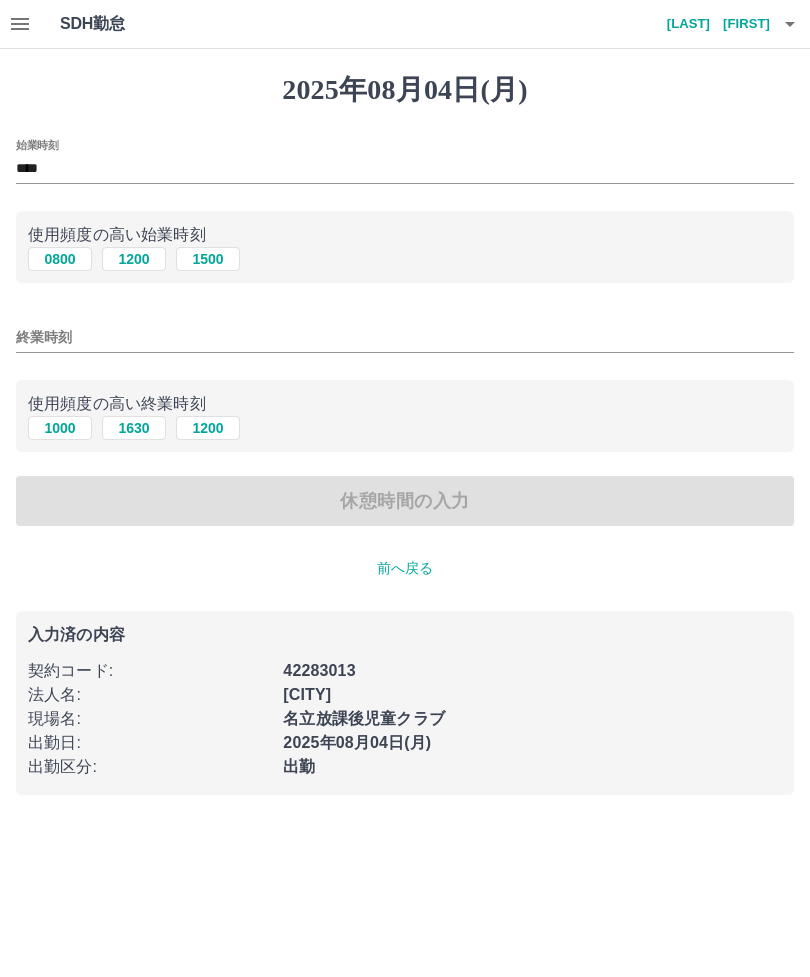 click on "1630" at bounding box center [134, 428] 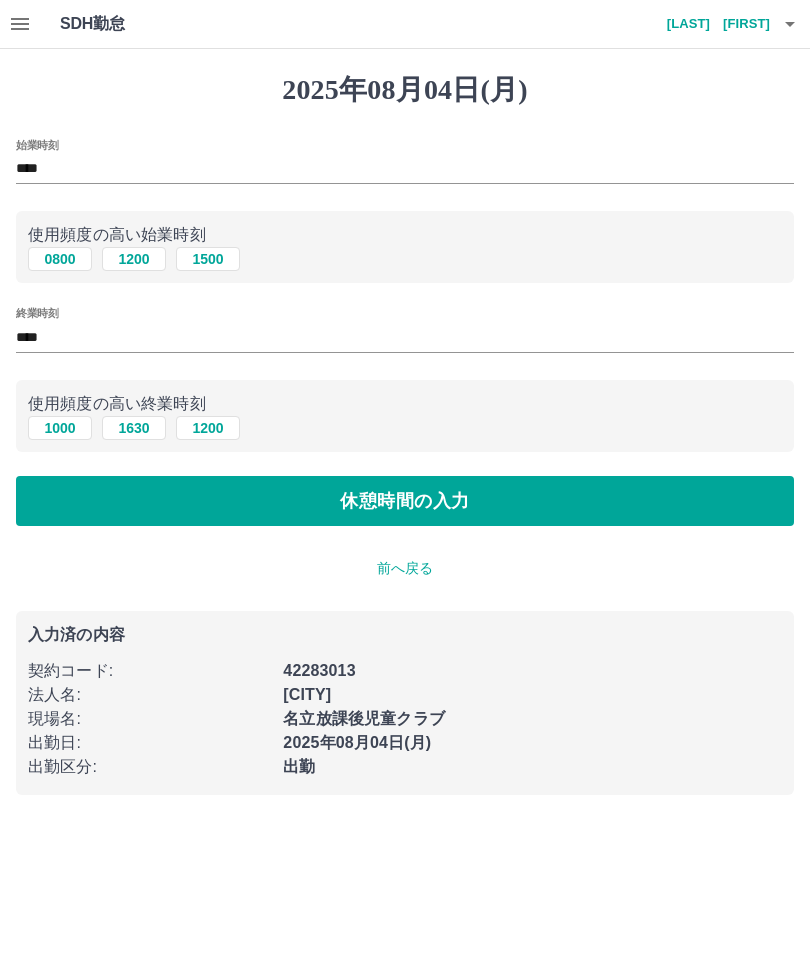 click on "休憩時間の入力" at bounding box center [405, 501] 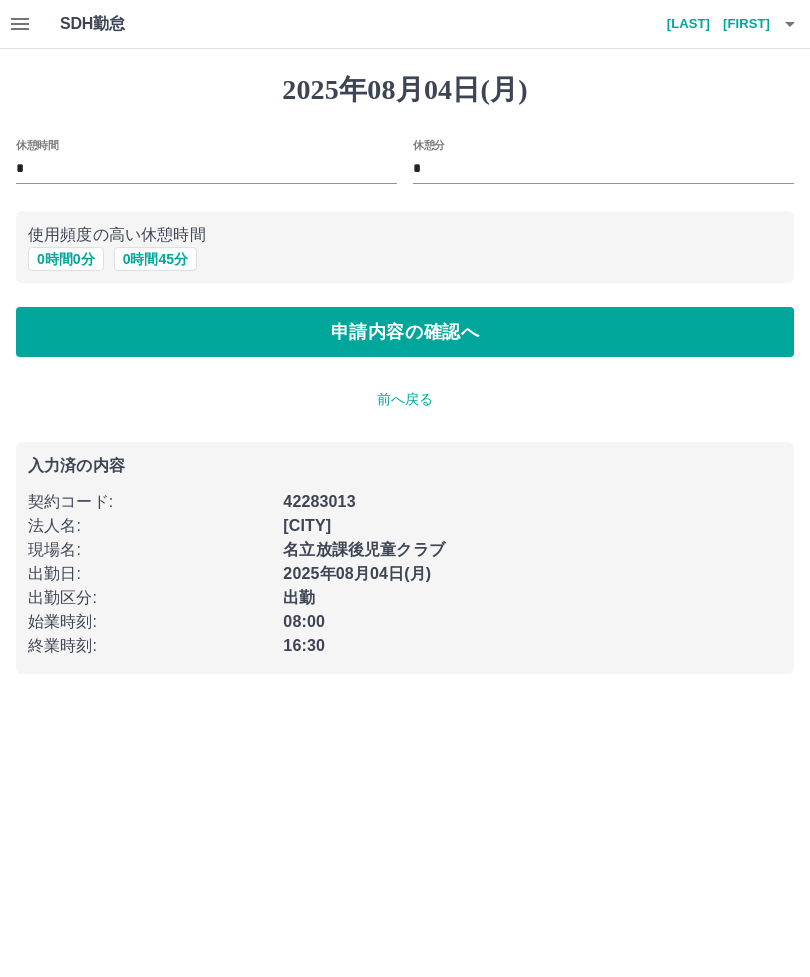 click on "0 時間 45 分" at bounding box center [155, 259] 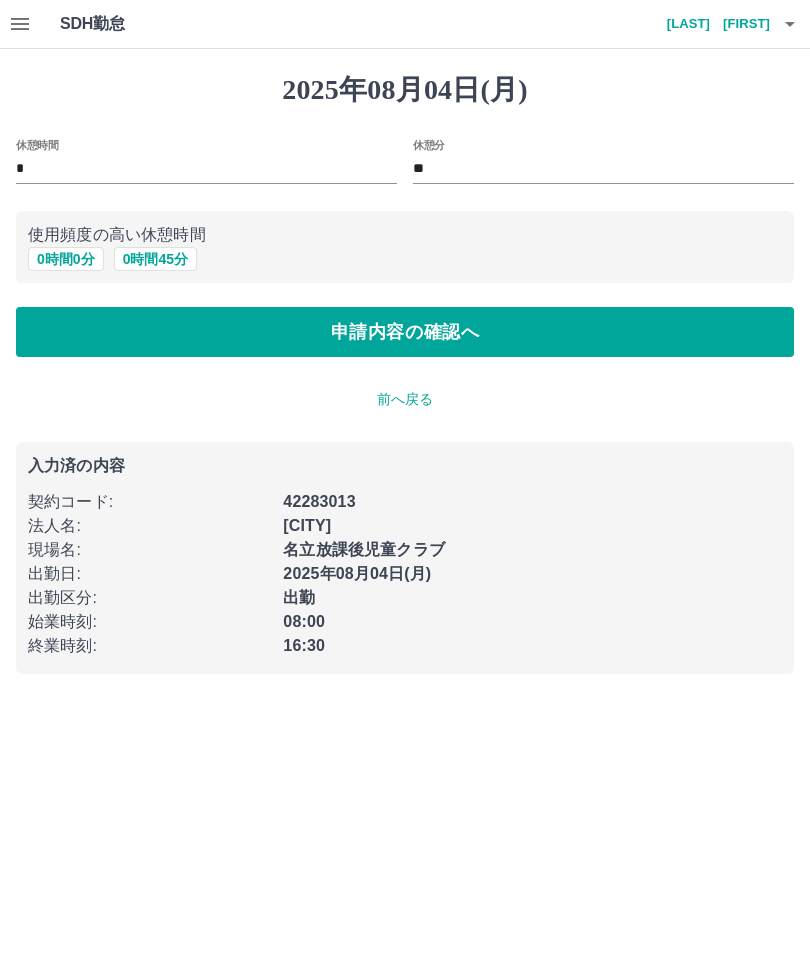 click on "申請内容の確認へ" at bounding box center (405, 332) 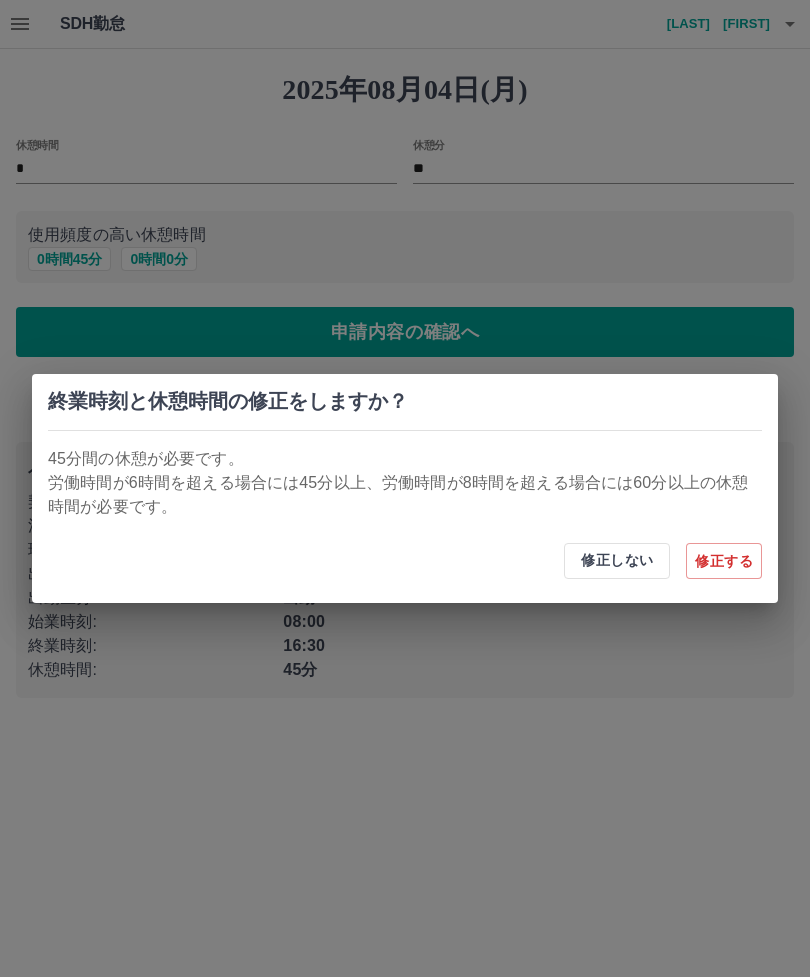 click on "修正する" at bounding box center (724, 561) 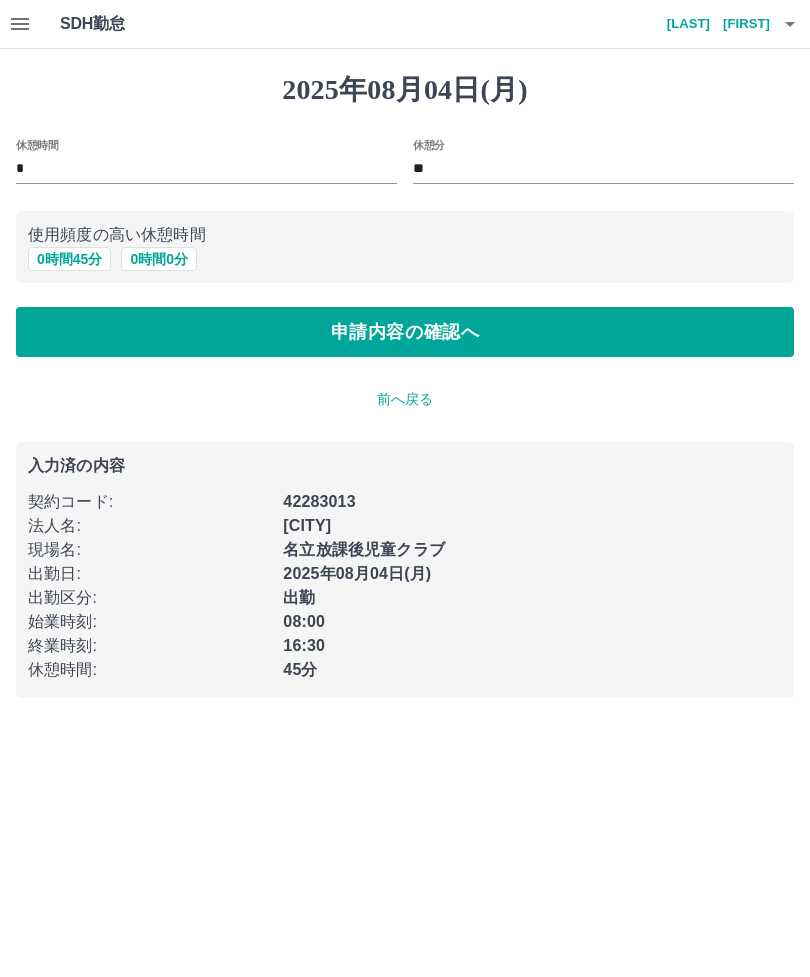 click on "0 時間 45 分" at bounding box center (69, 259) 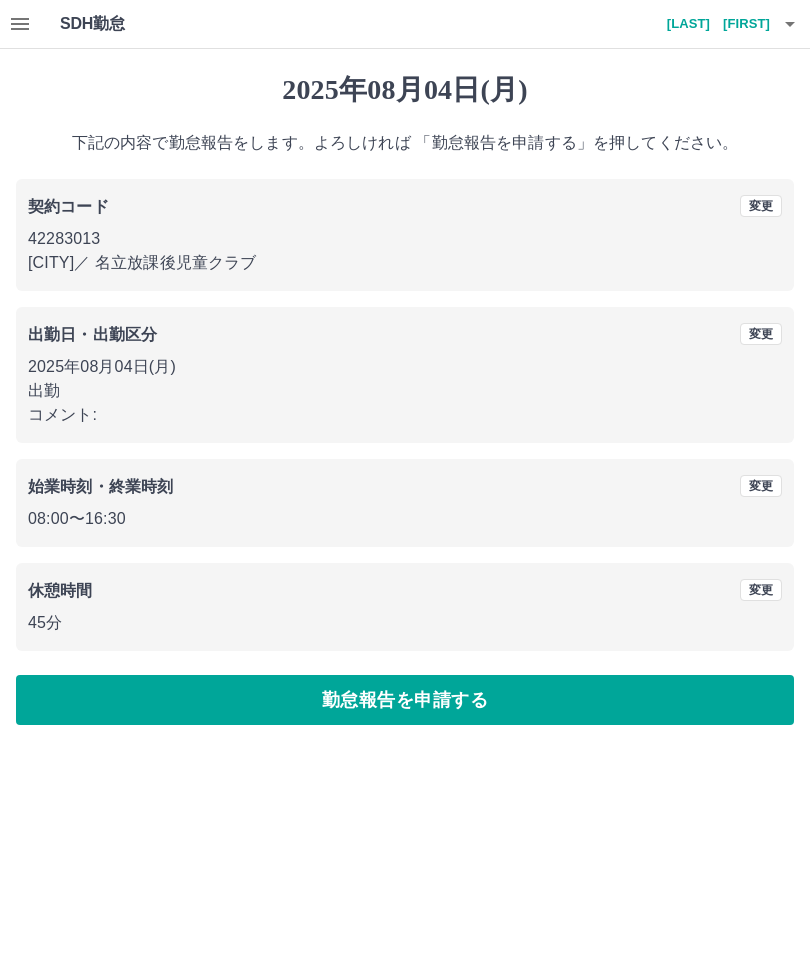 click on "勤怠報告を申請する" at bounding box center (405, 700) 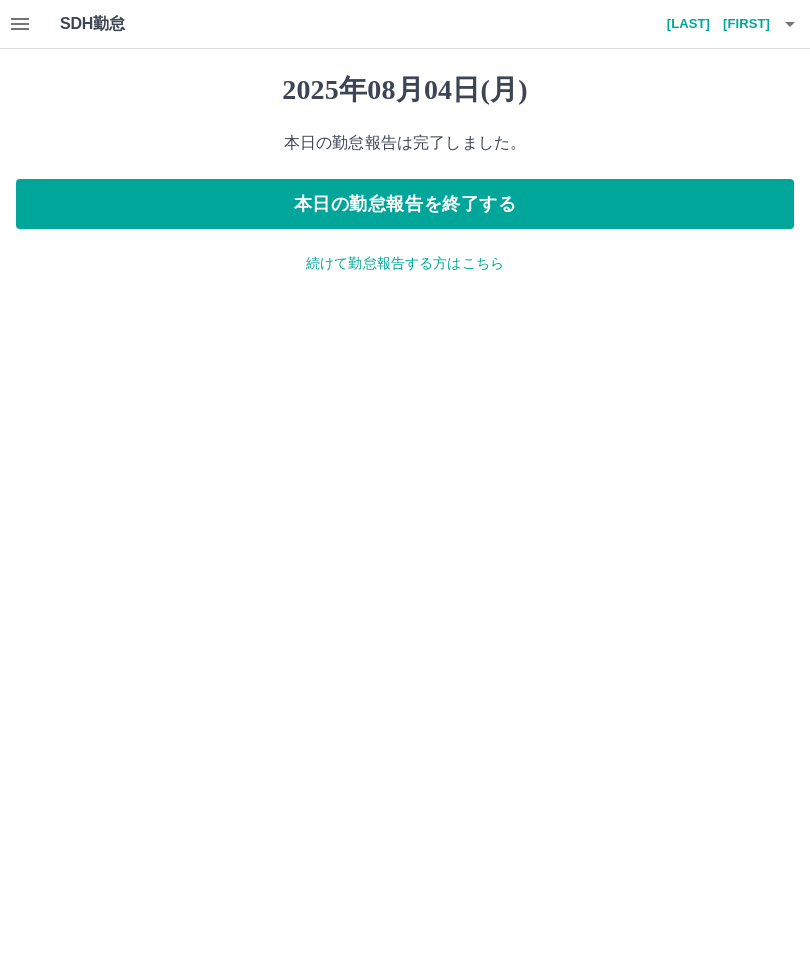 click on "本日の勤怠報告を終了する" at bounding box center [405, 204] 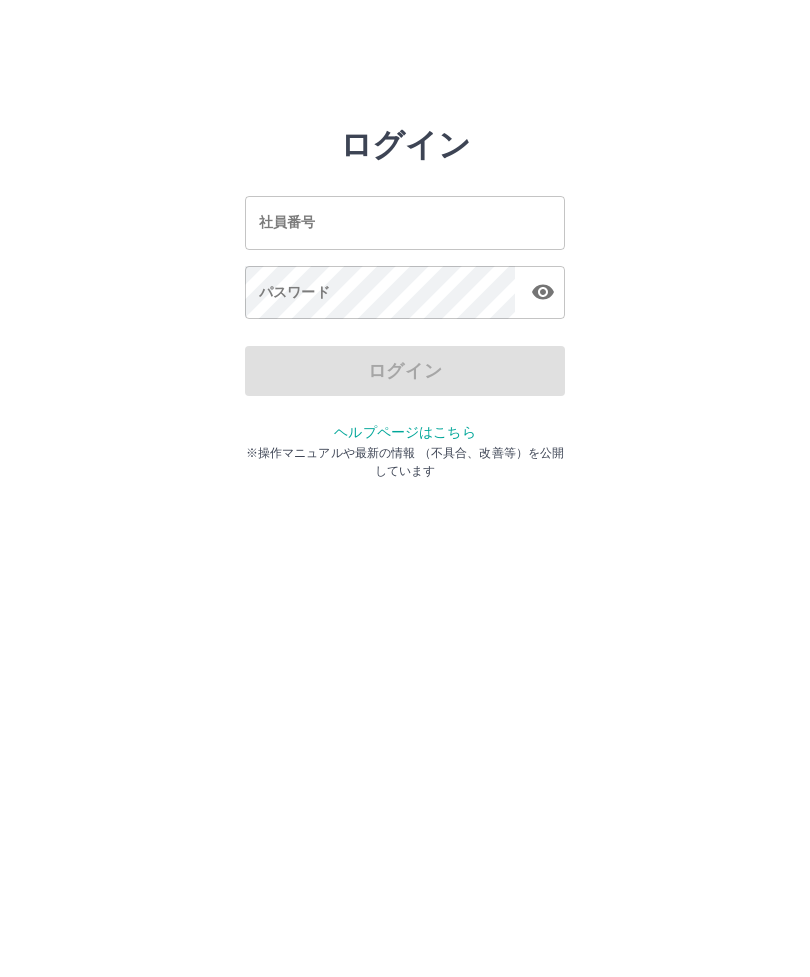 scroll, scrollTop: 0, scrollLeft: 0, axis: both 